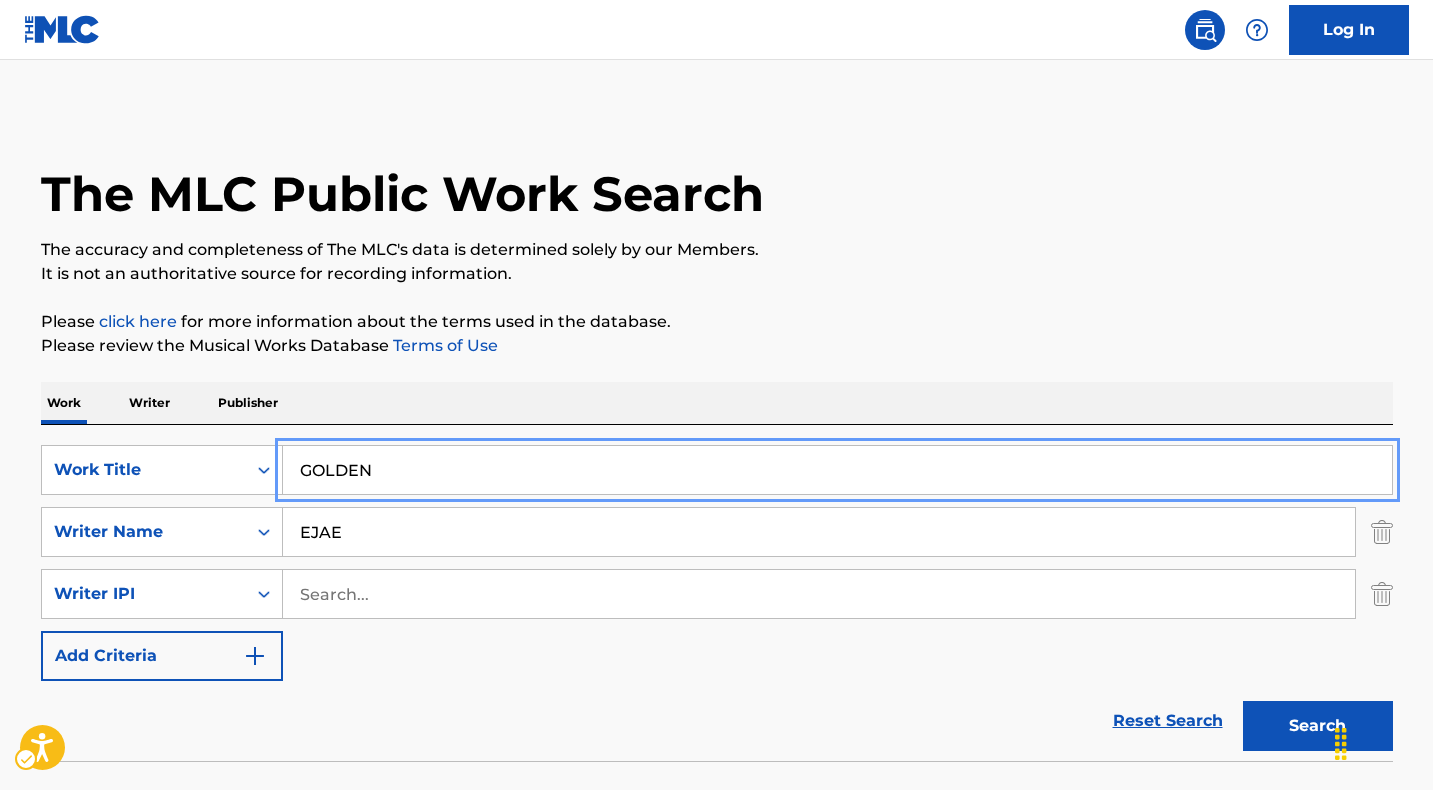 click on "GOLDEN" at bounding box center [837, 470] 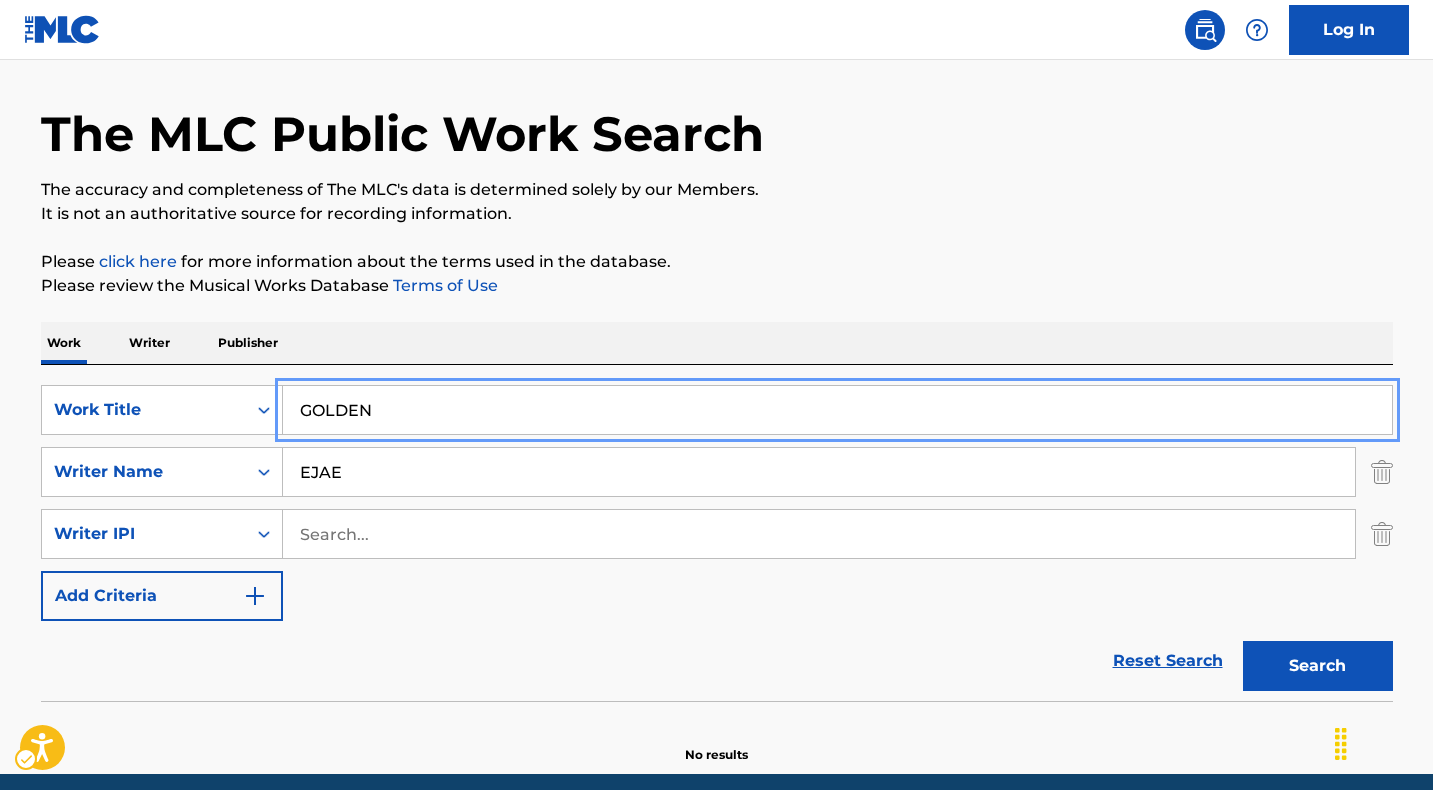 scroll, scrollTop: 0, scrollLeft: 0, axis: both 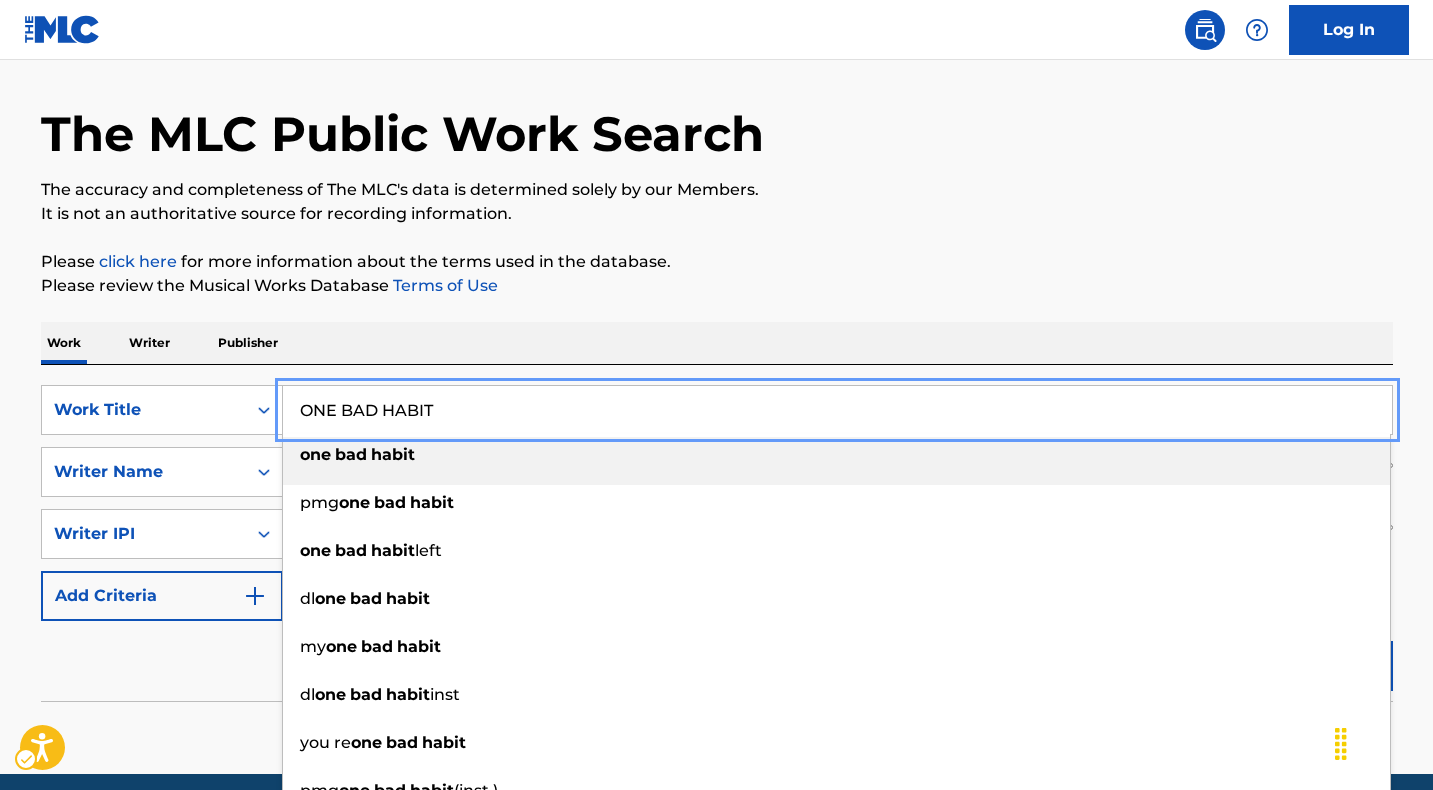 type on "ONE BAD HABIT" 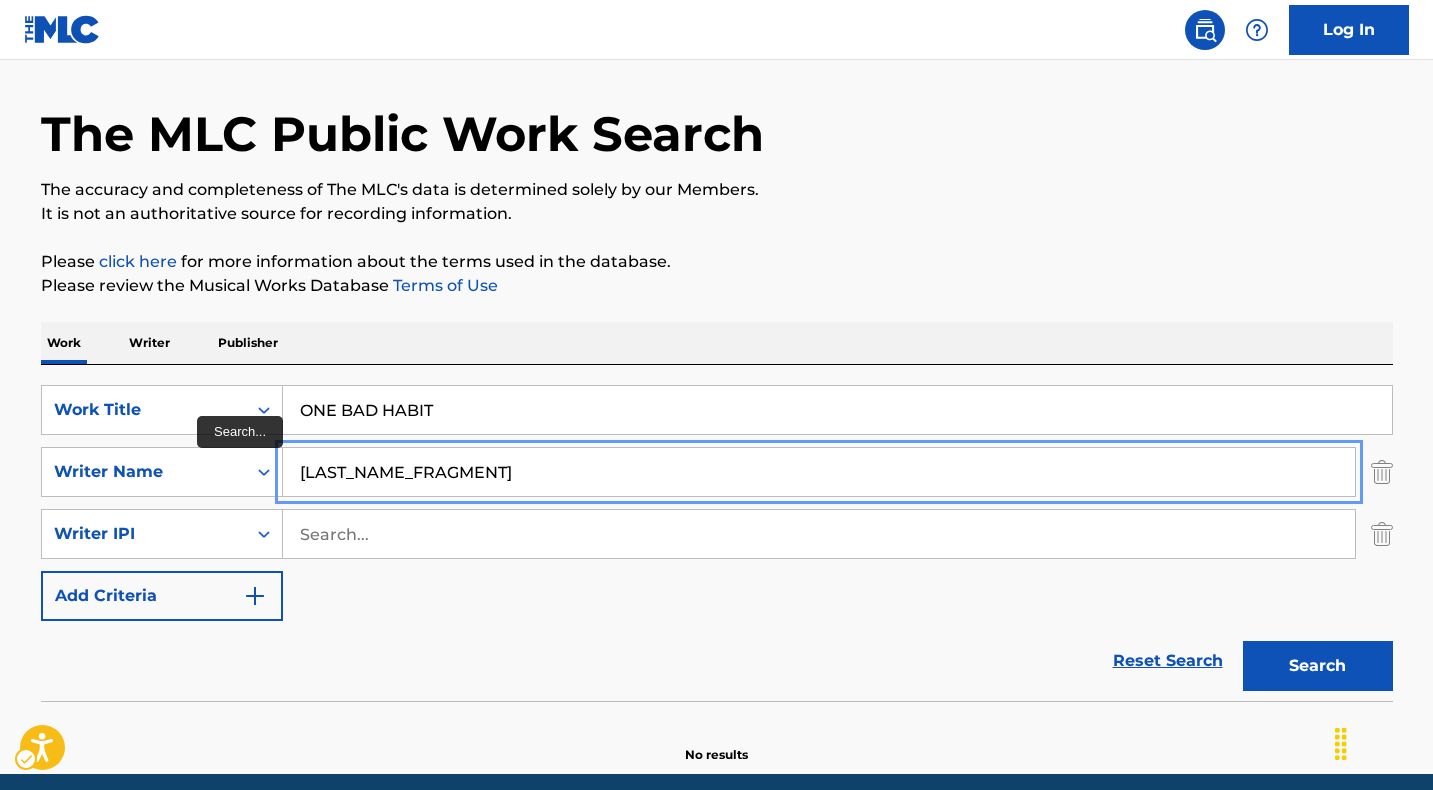type on "[LAST_NAME_FRAGMENT]" 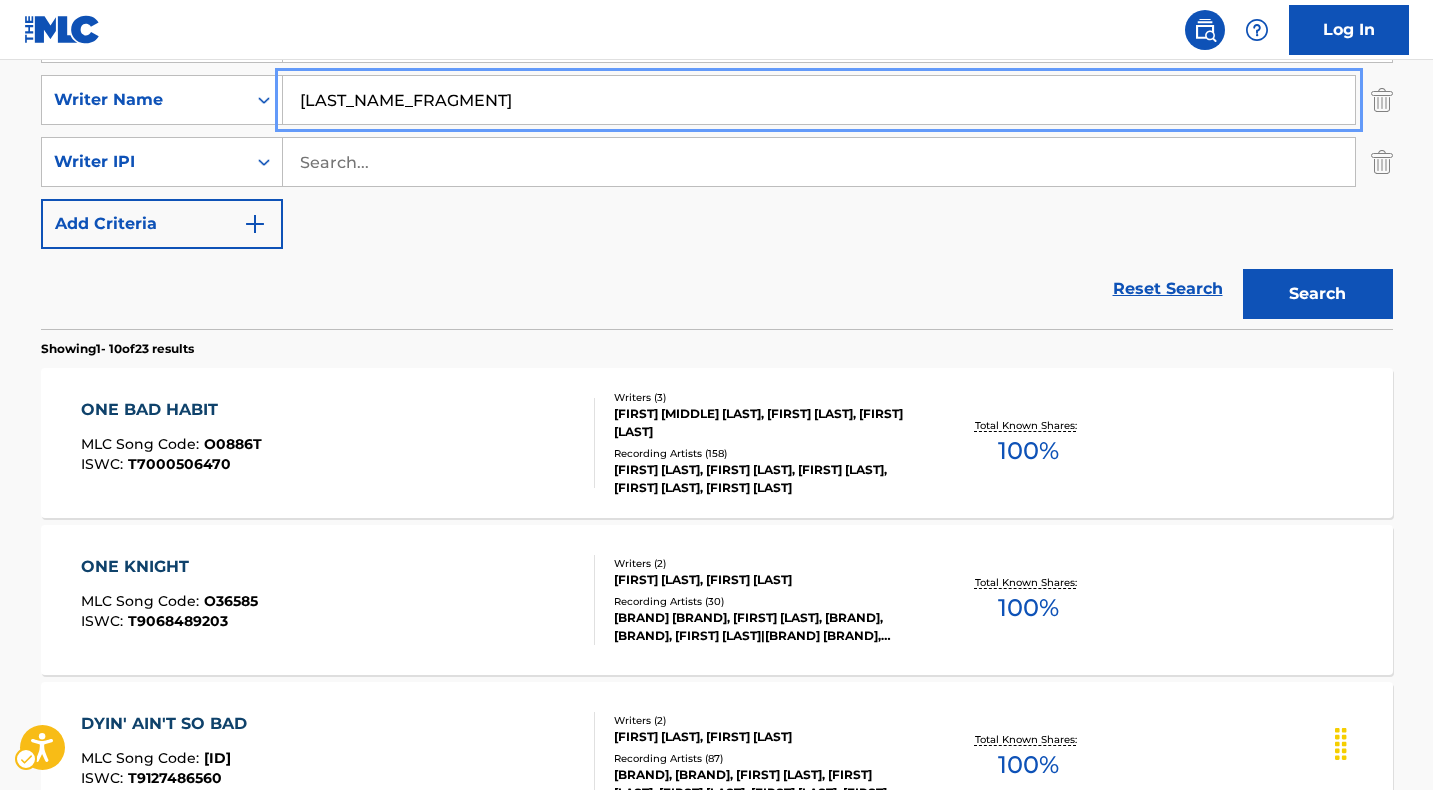 scroll, scrollTop: 436, scrollLeft: 0, axis: vertical 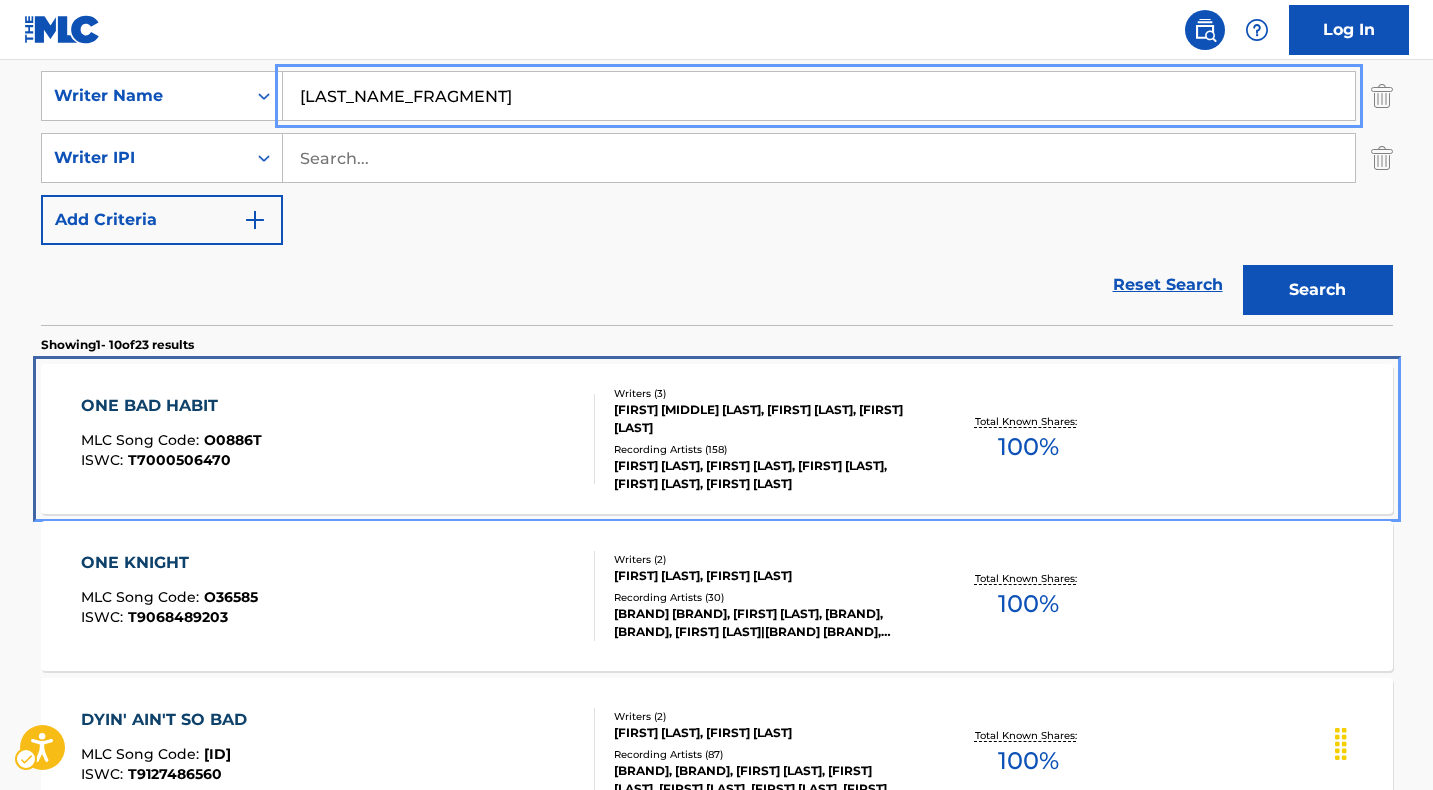 click on "ONE BAD HABIT" at bounding box center [171, 406] 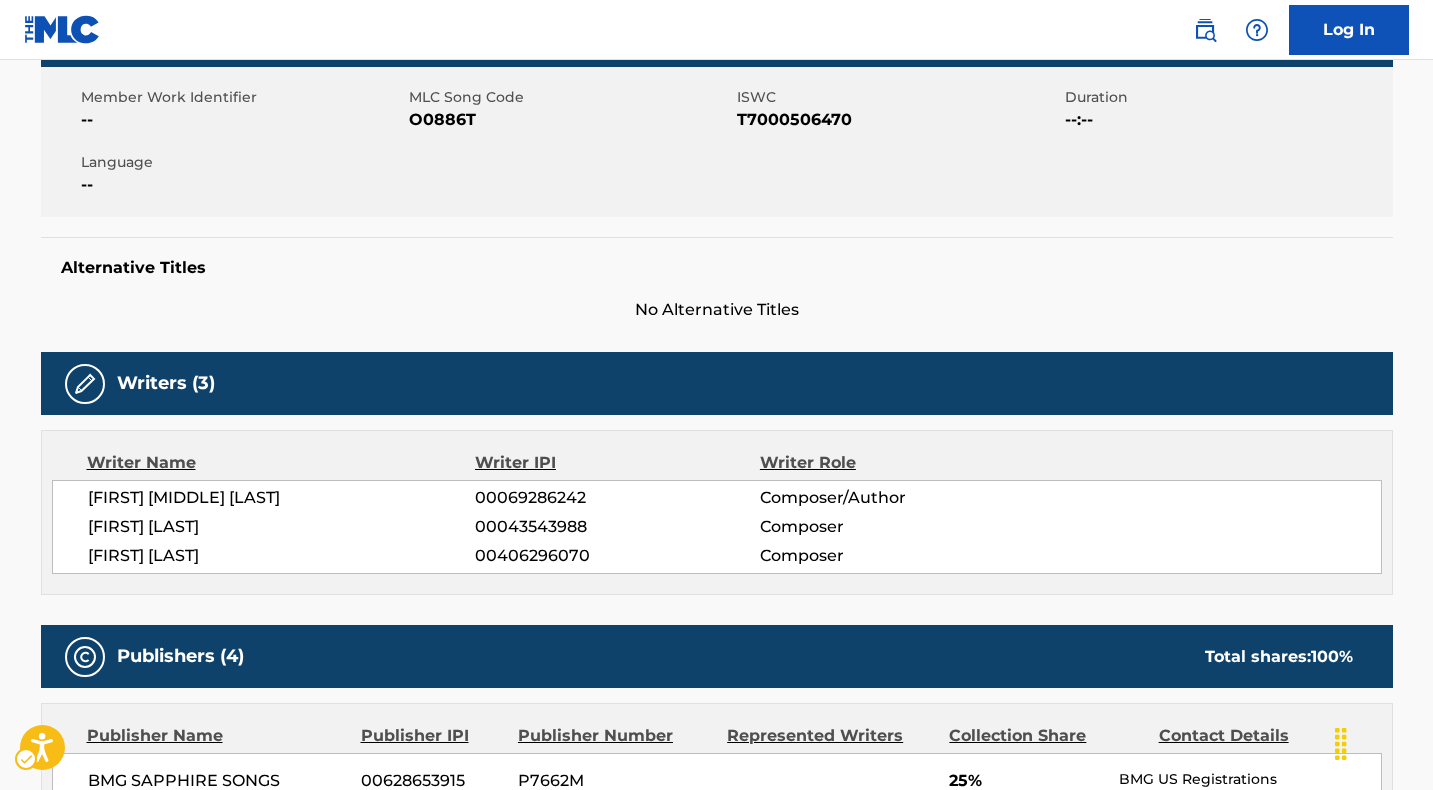 scroll, scrollTop: 0, scrollLeft: 0, axis: both 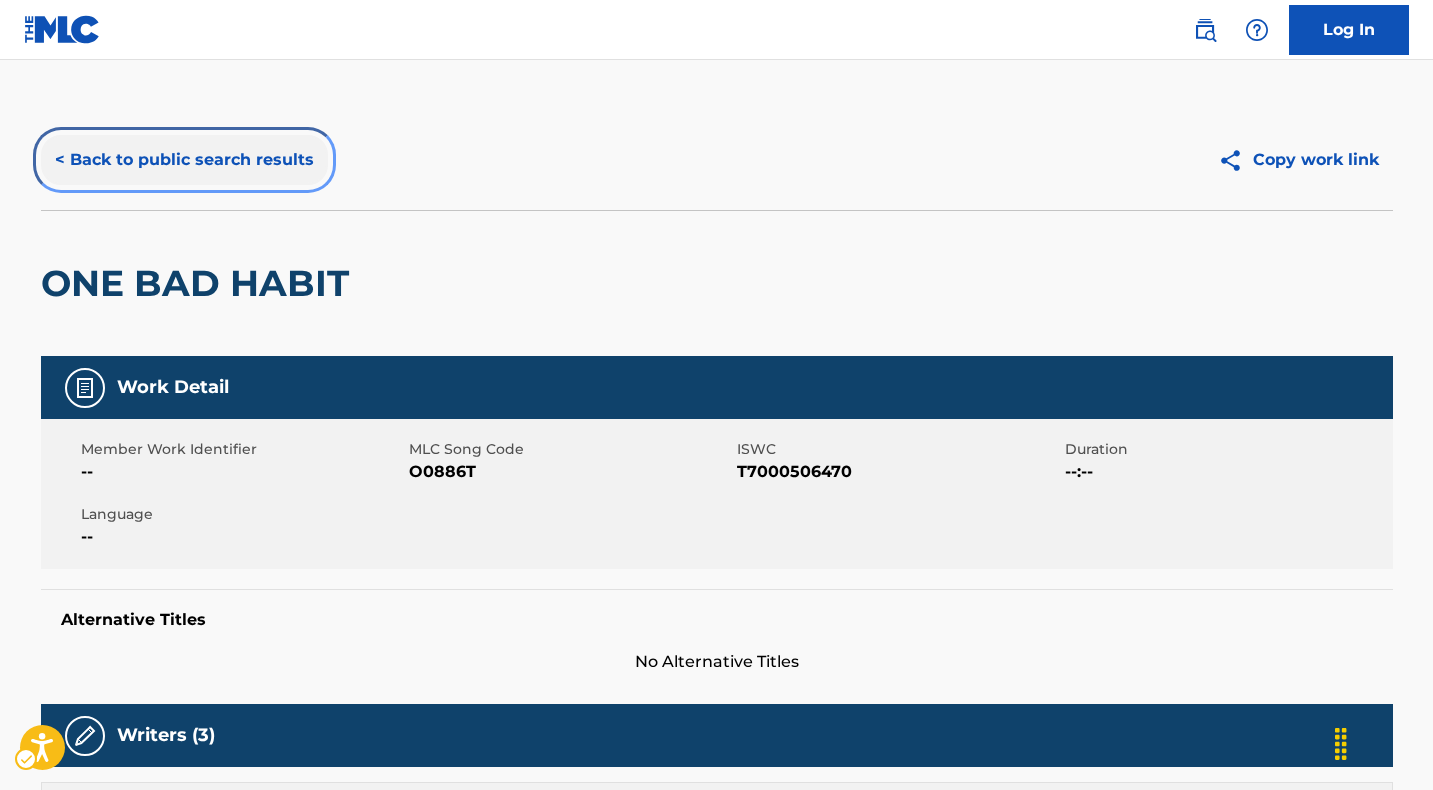 click on "< Back to public search results" at bounding box center [184, 160] 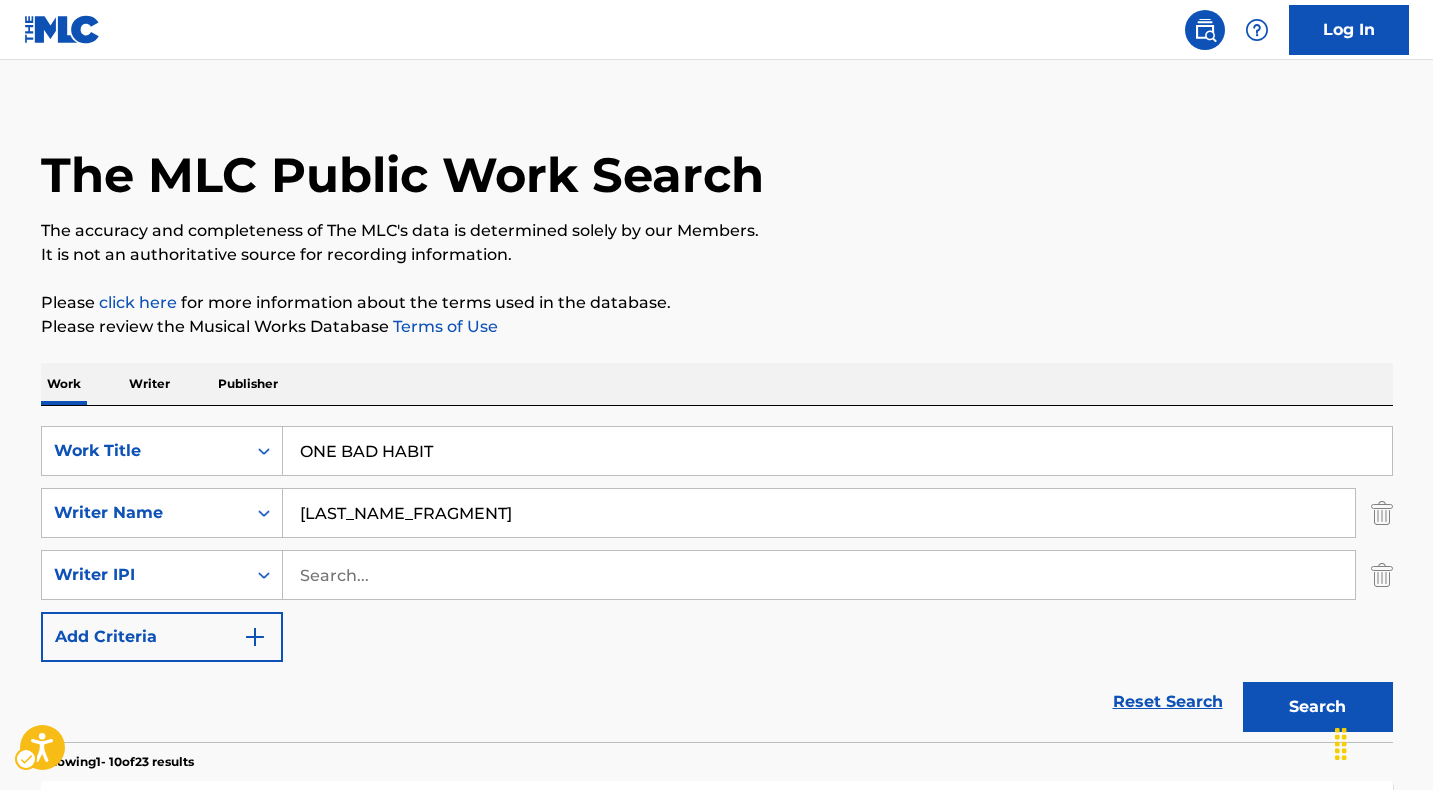 scroll, scrollTop: 0, scrollLeft: 0, axis: both 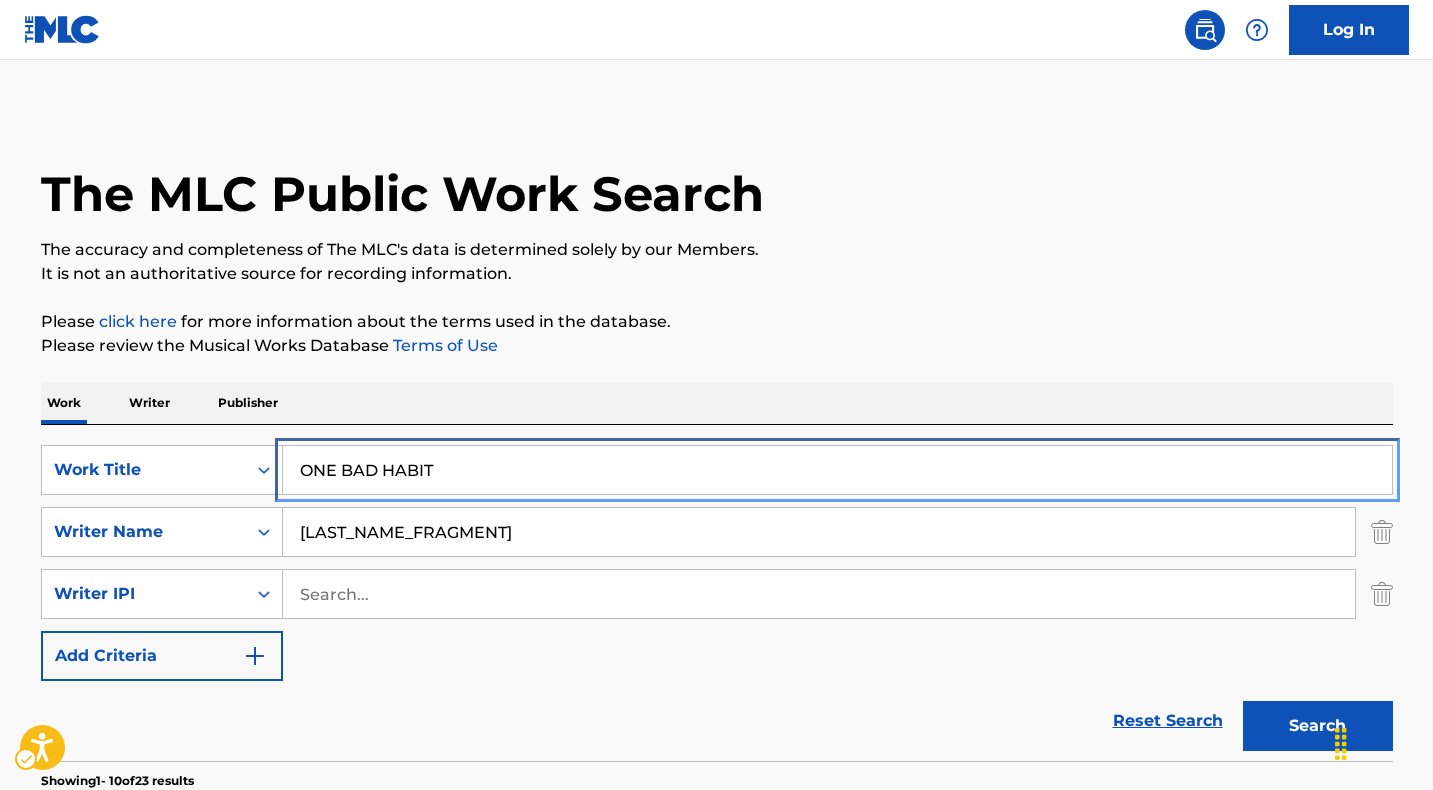 click on "ONE BAD HABIT" at bounding box center [837, 470] 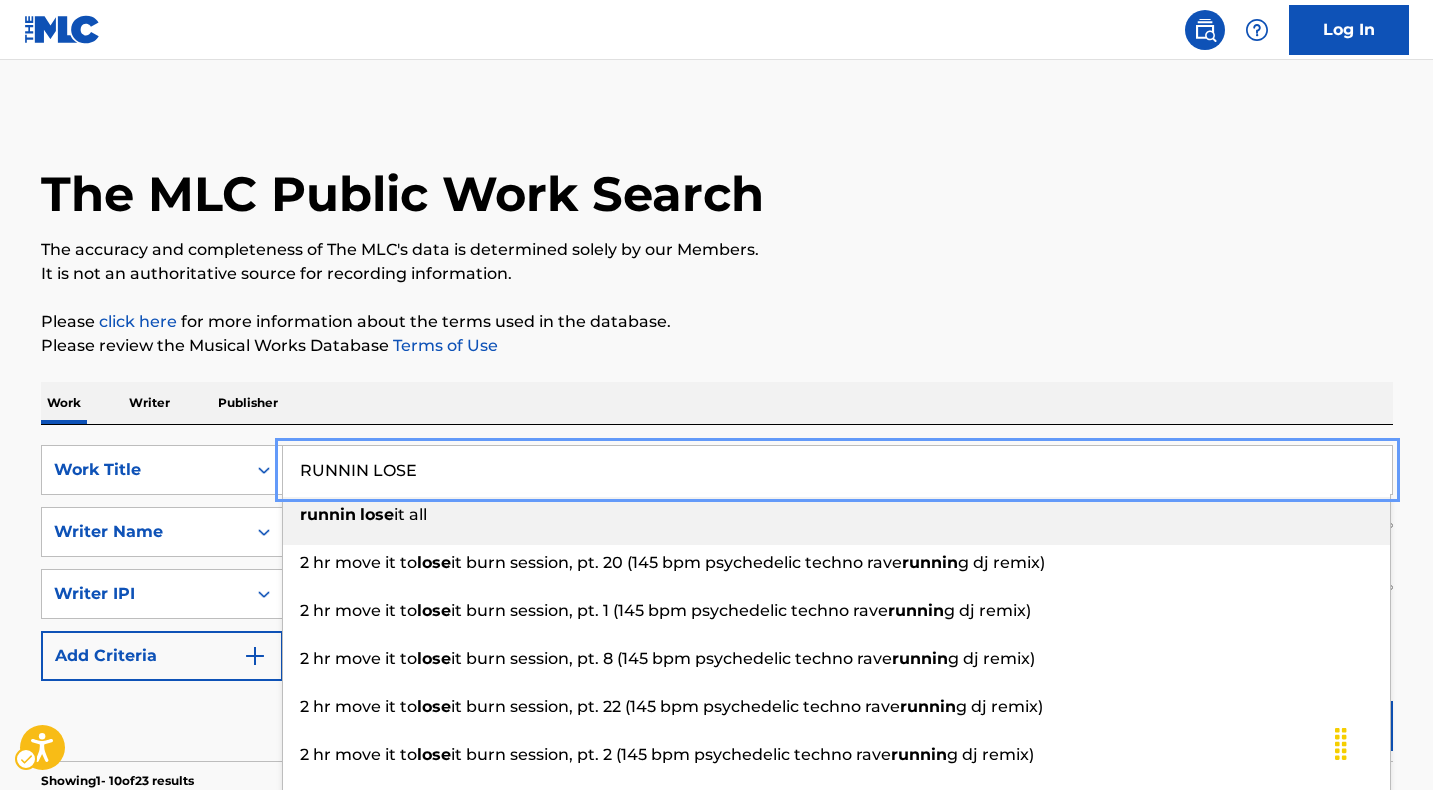 click on "lose" at bounding box center (377, 514) 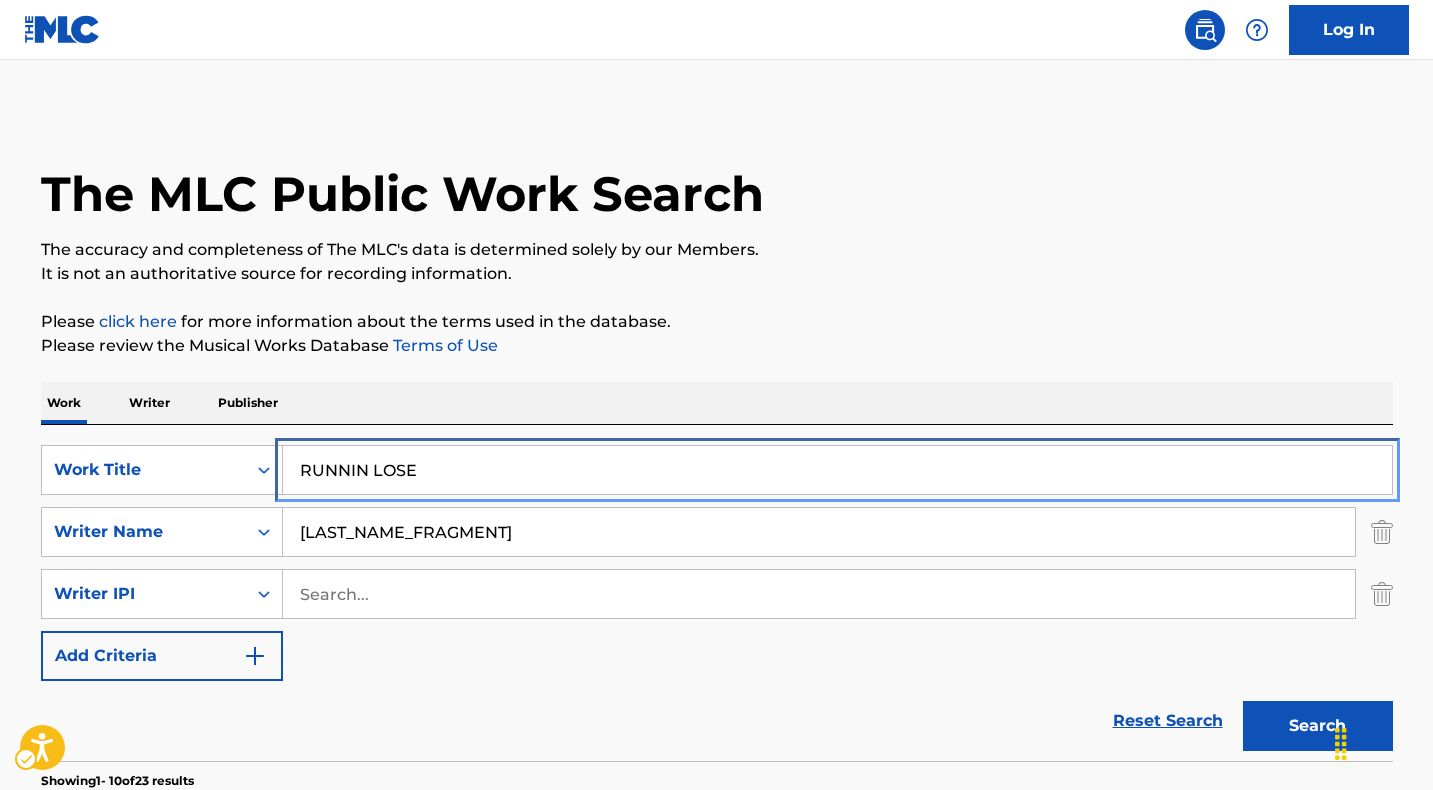 type on "runnin lose it all" 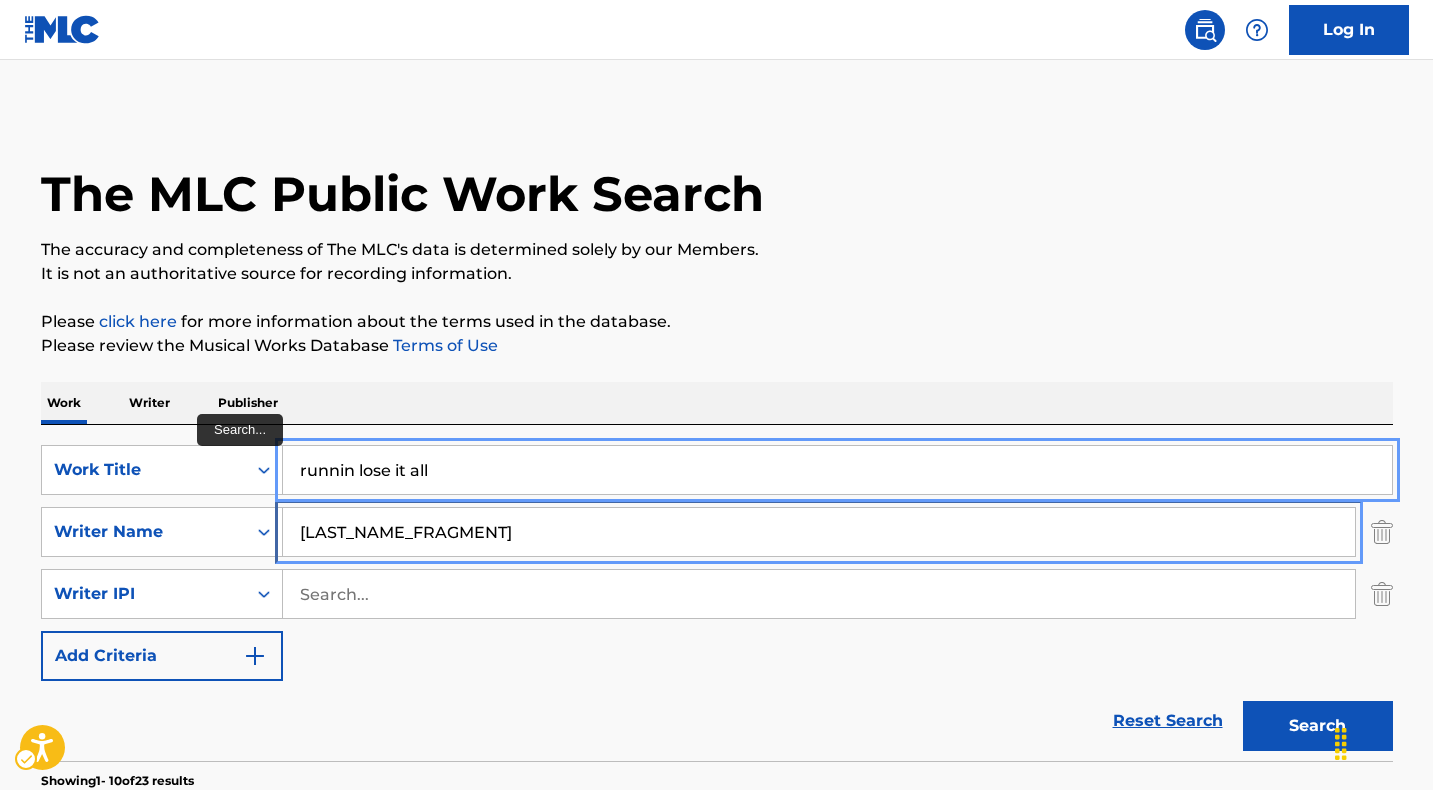 click on "[LAST_NAME_FRAGMENT]" at bounding box center (819, 532) 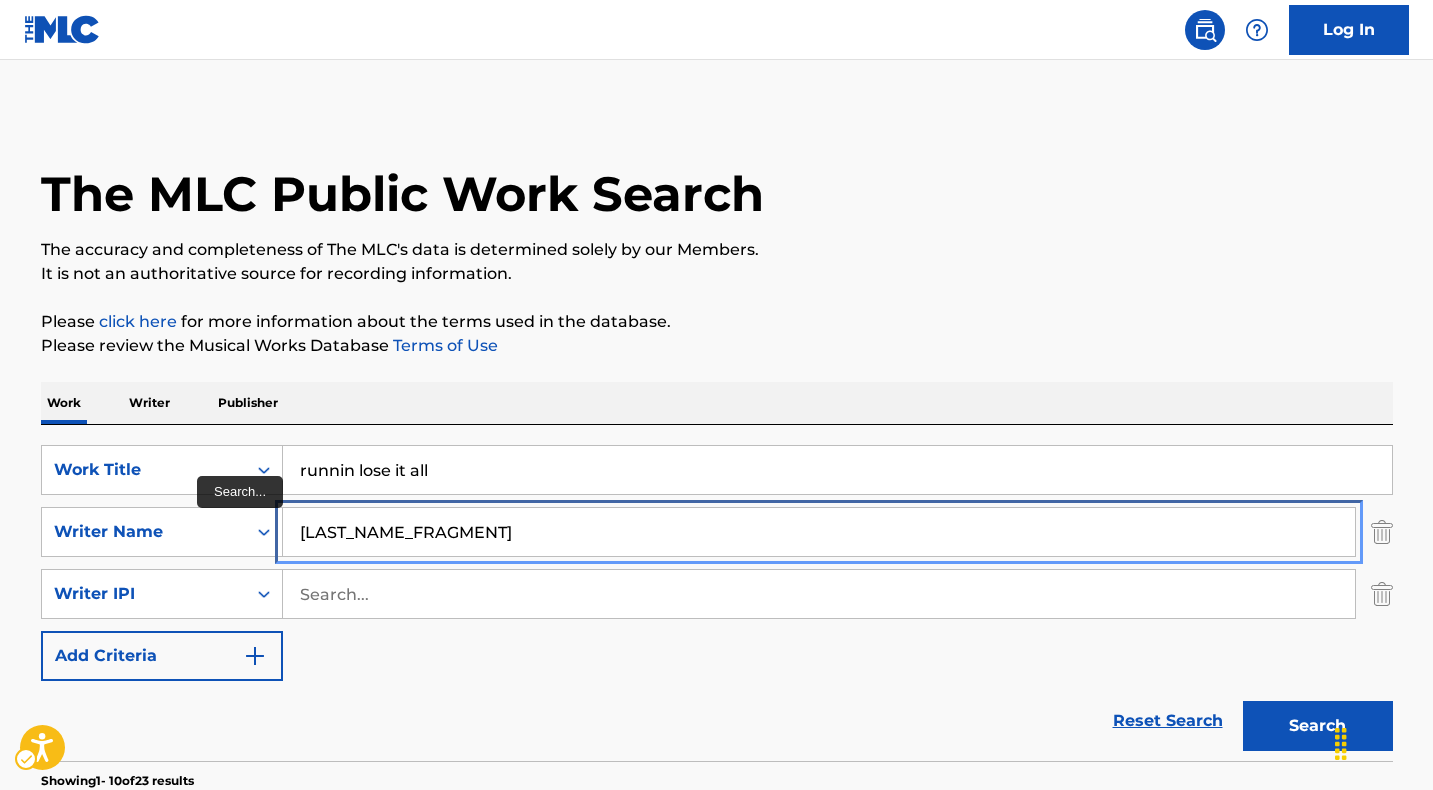 click on "[LAST_NAME_FRAGMENT]" at bounding box center (819, 532) 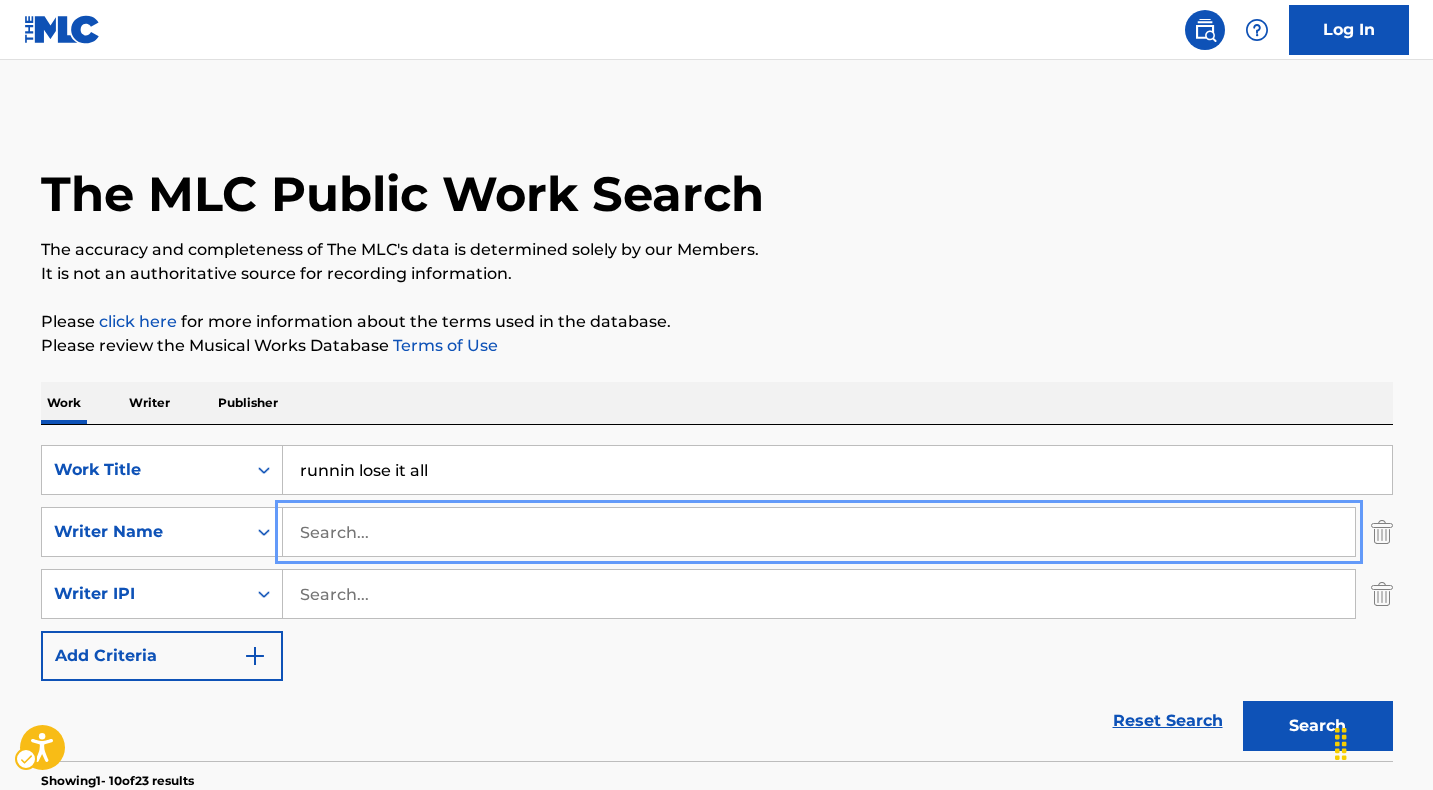 type 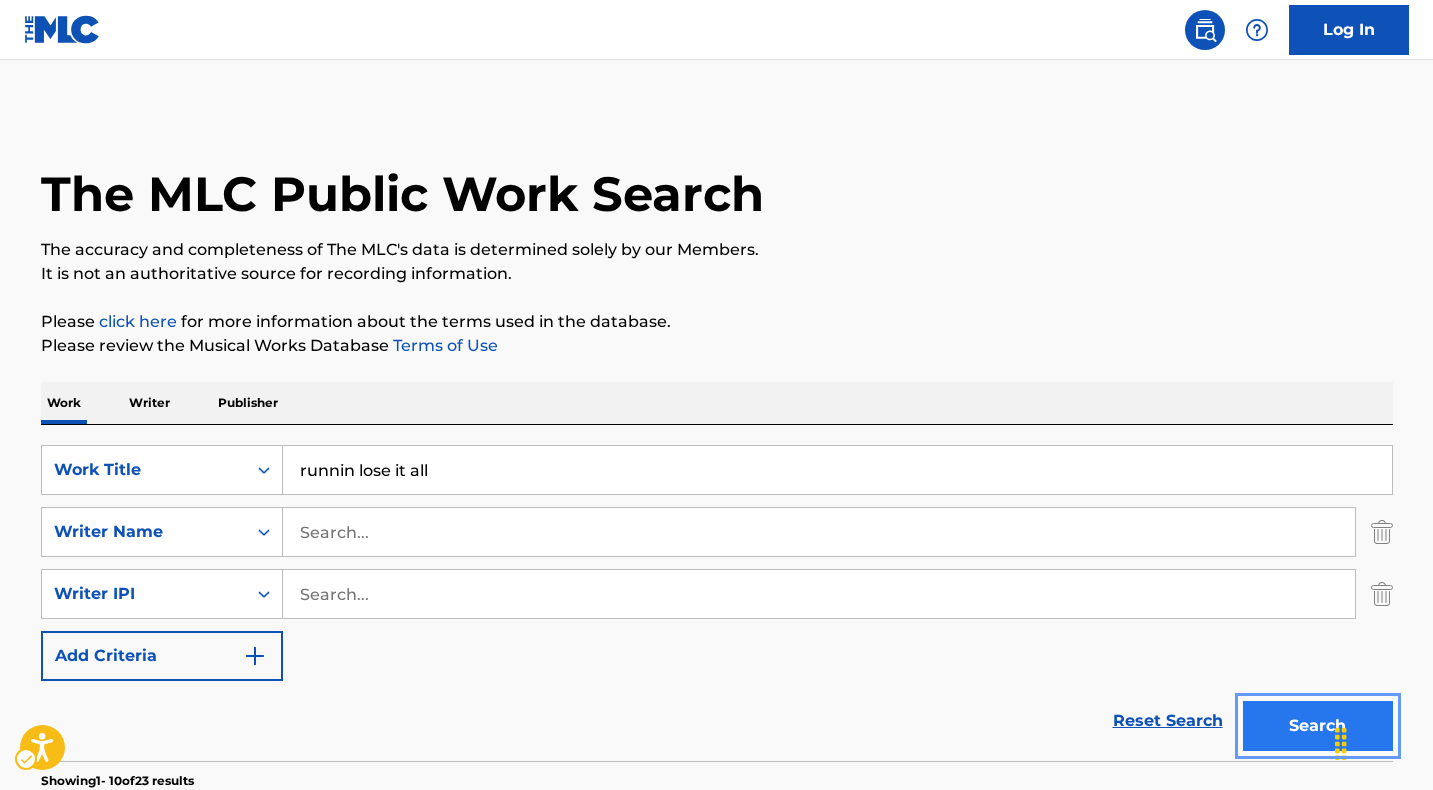 click on "Search" at bounding box center [1318, 726] 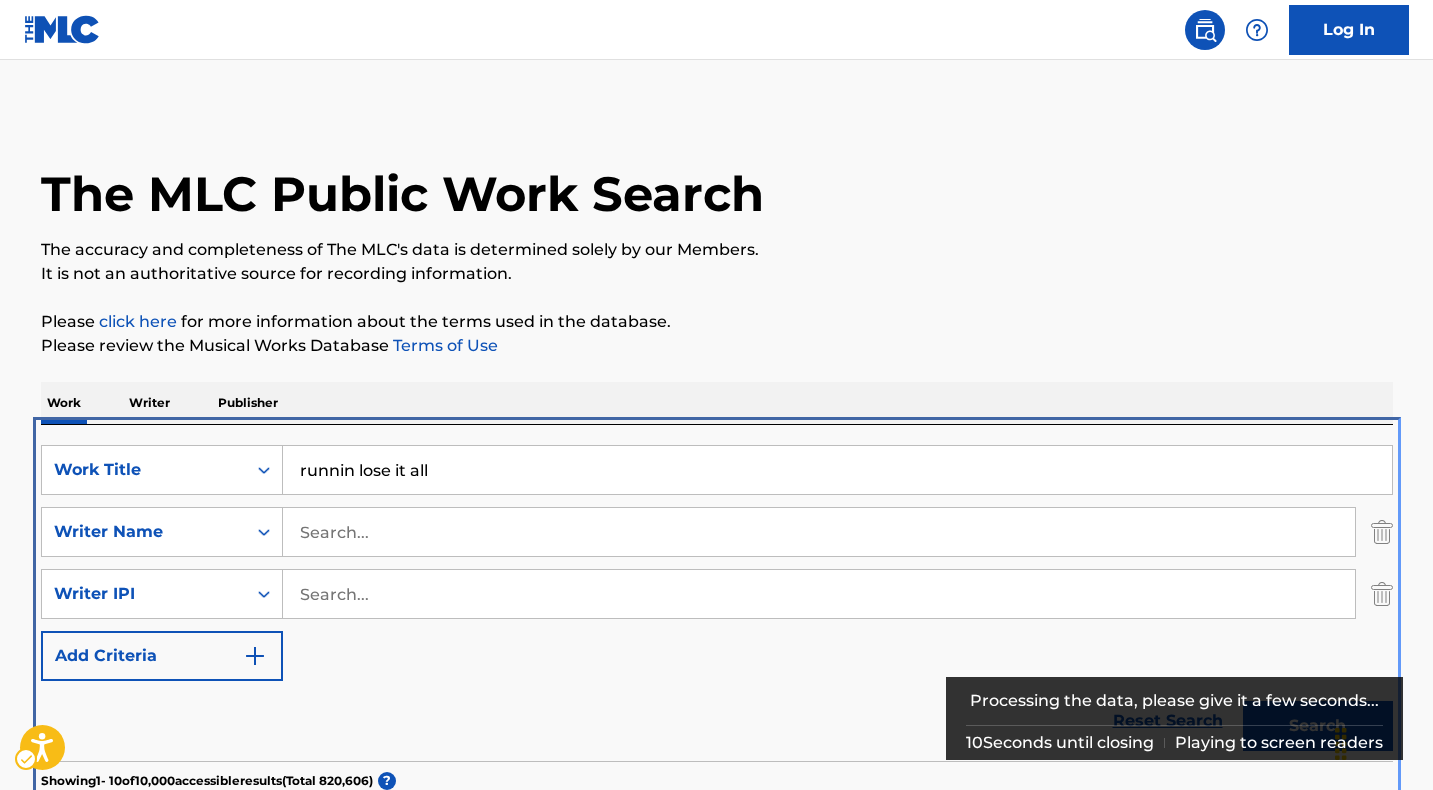 scroll, scrollTop: 425, scrollLeft: 0, axis: vertical 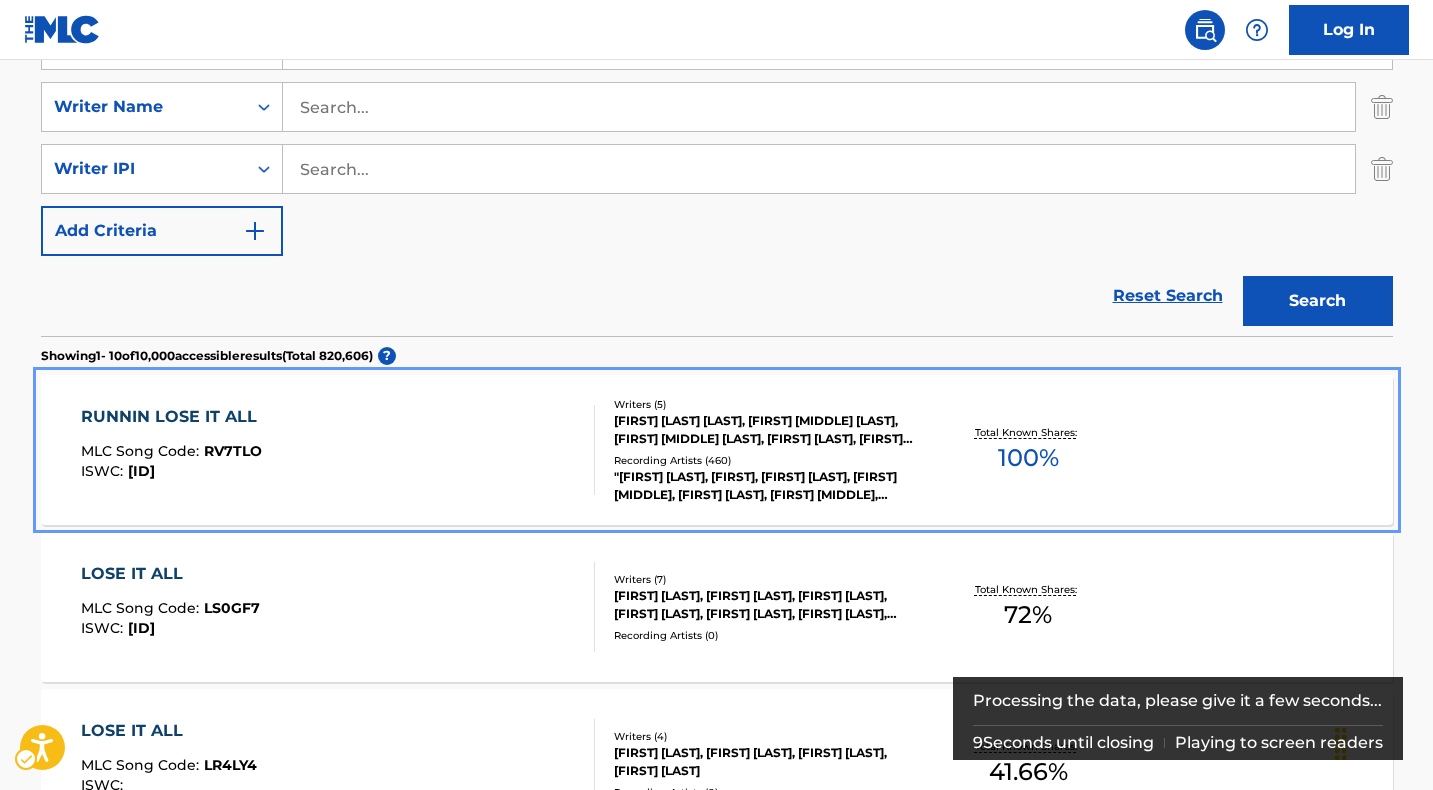 click on "RUNNIN LOSE IT ALL" at bounding box center (174, 417) 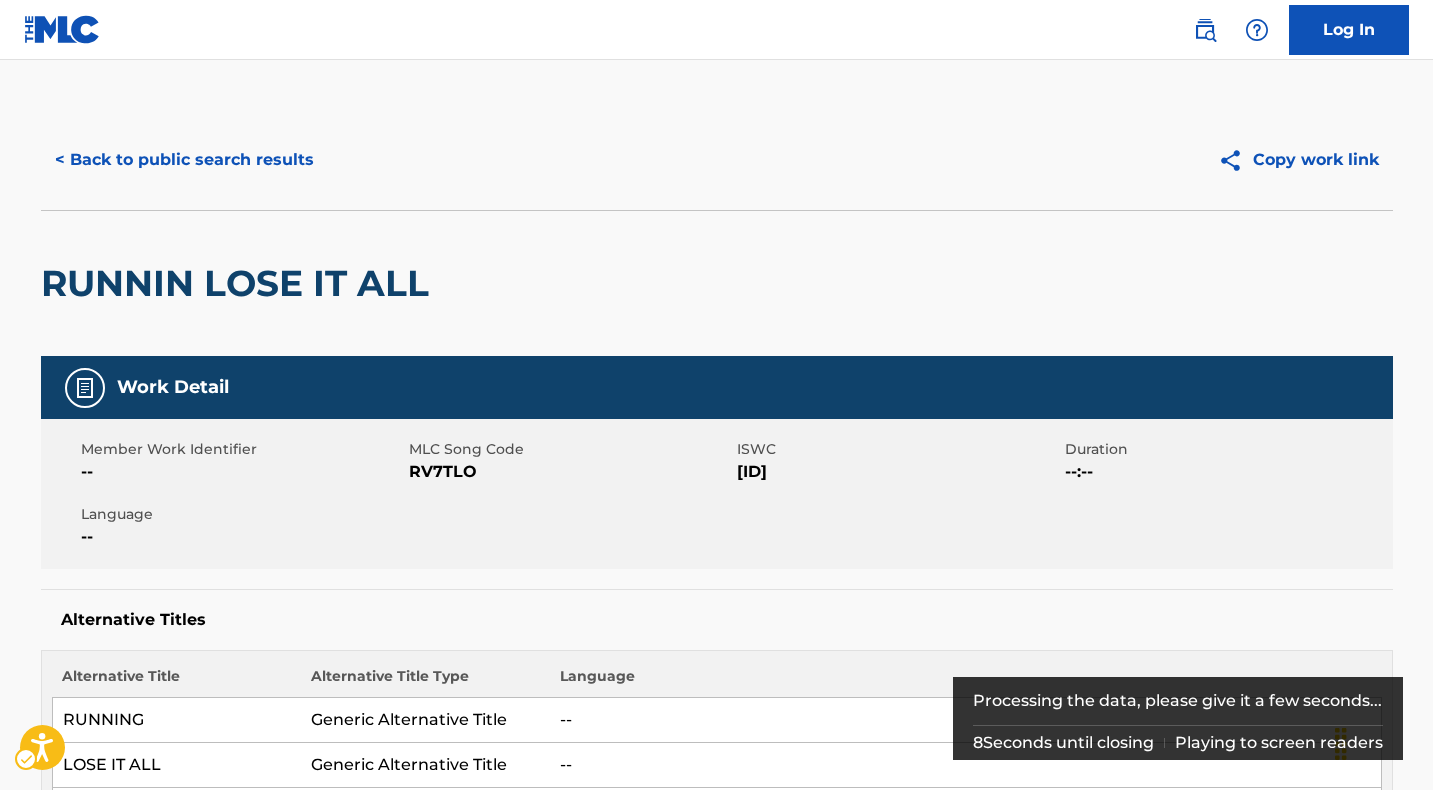 click on "RV7TLO" at bounding box center [570, 472] 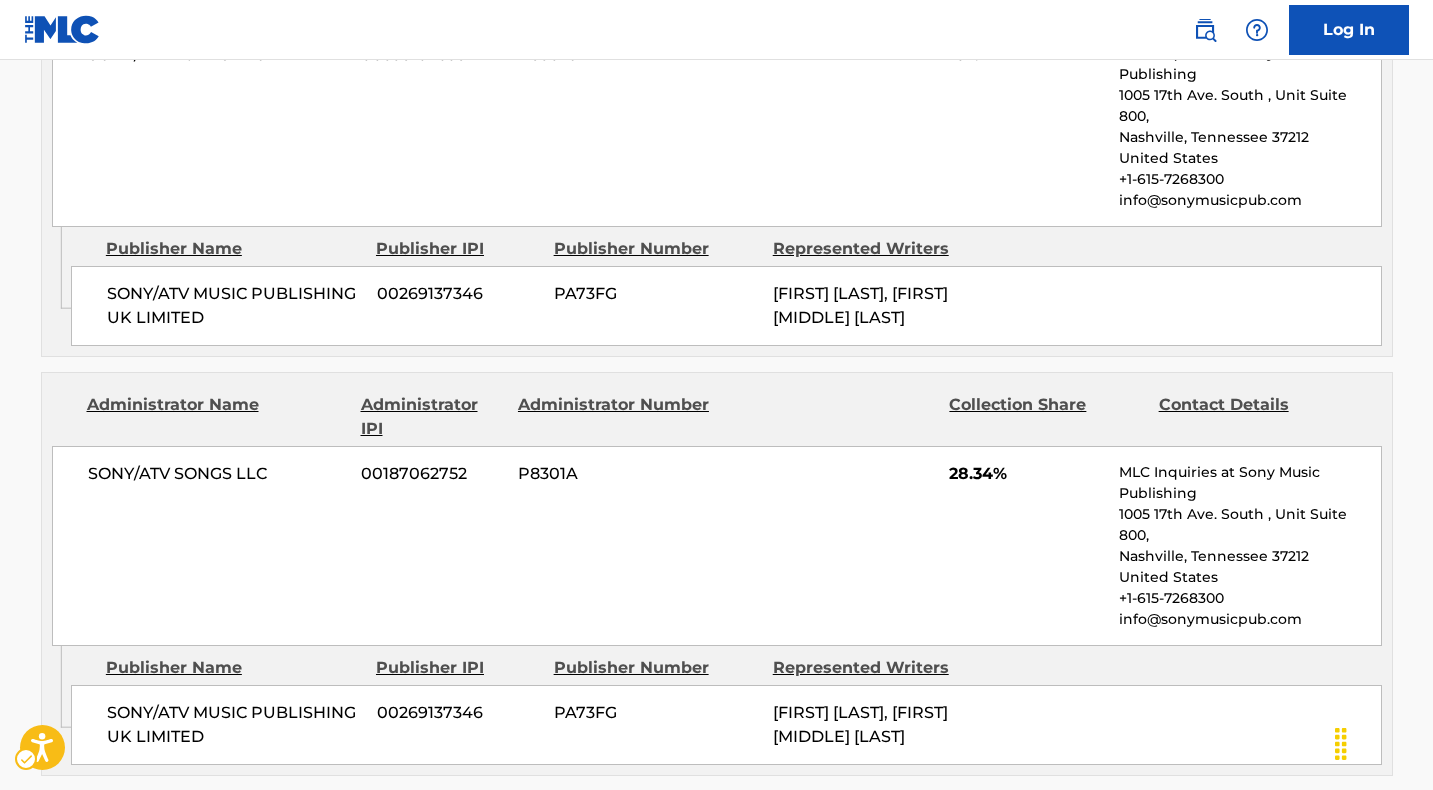 scroll, scrollTop: 2428, scrollLeft: 0, axis: vertical 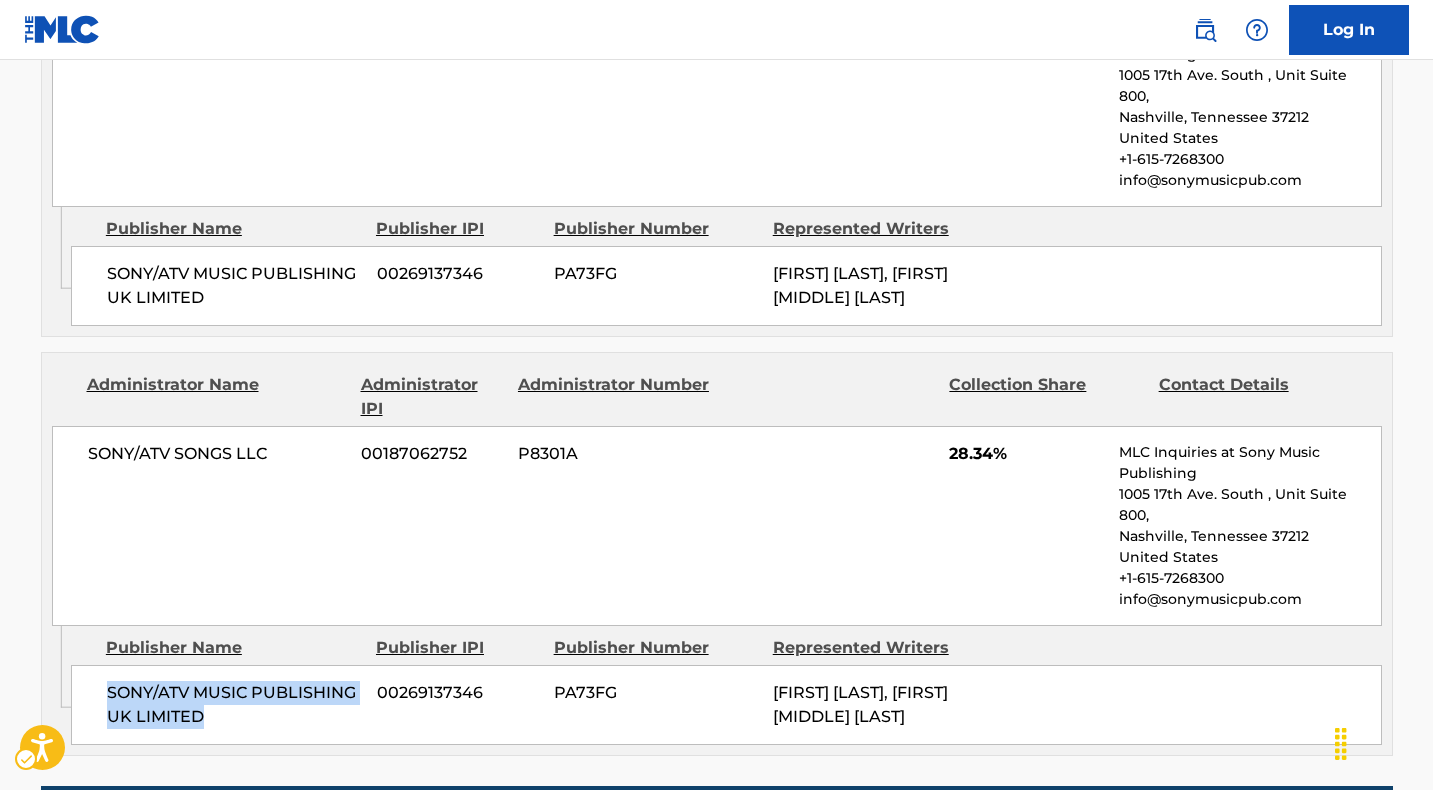 drag, startPoint x: 208, startPoint y: 646, endPoint x: 102, endPoint y: 609, distance: 112.27199 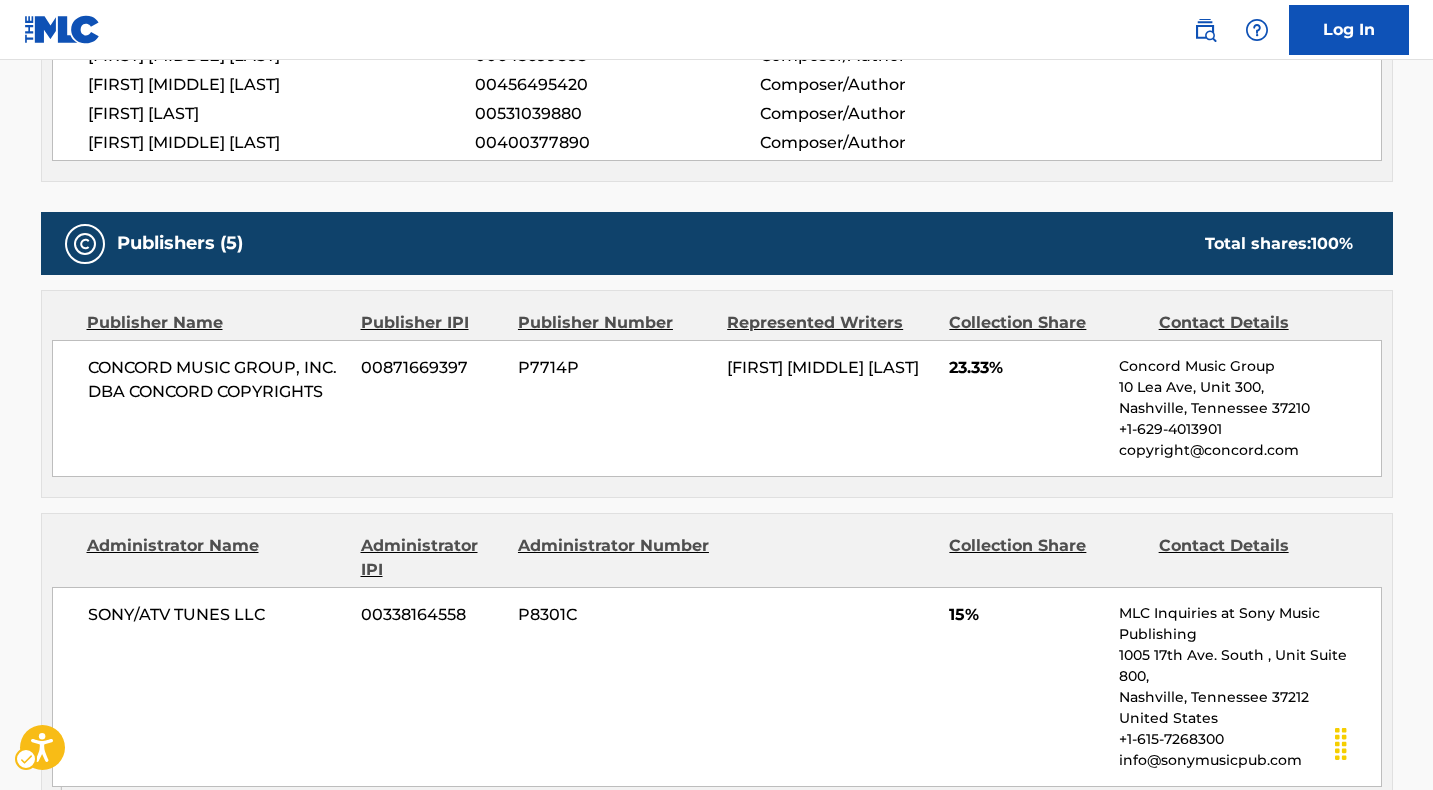 scroll, scrollTop: 1045, scrollLeft: 0, axis: vertical 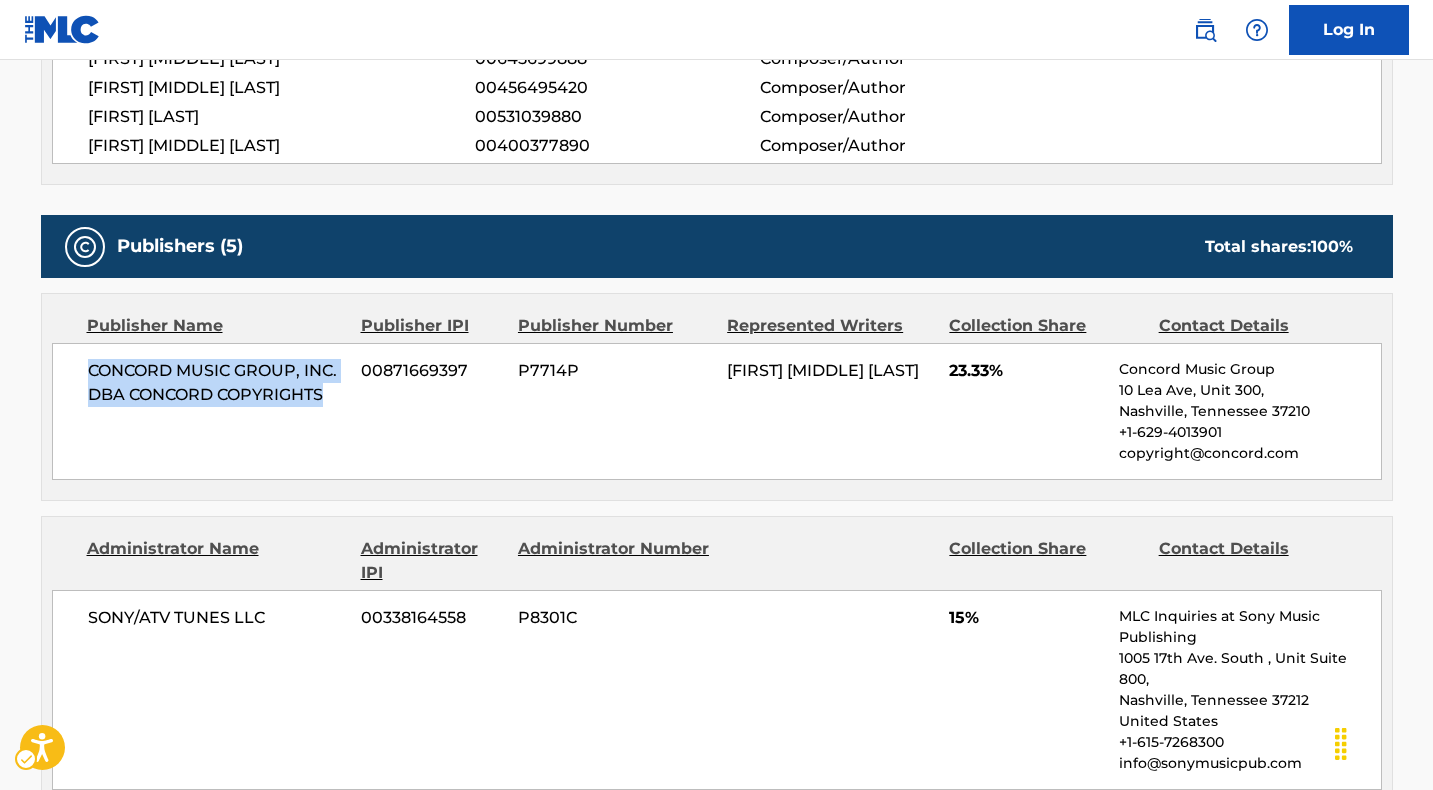 drag, startPoint x: 332, startPoint y: 392, endPoint x: 88, endPoint y: 371, distance: 244.90202 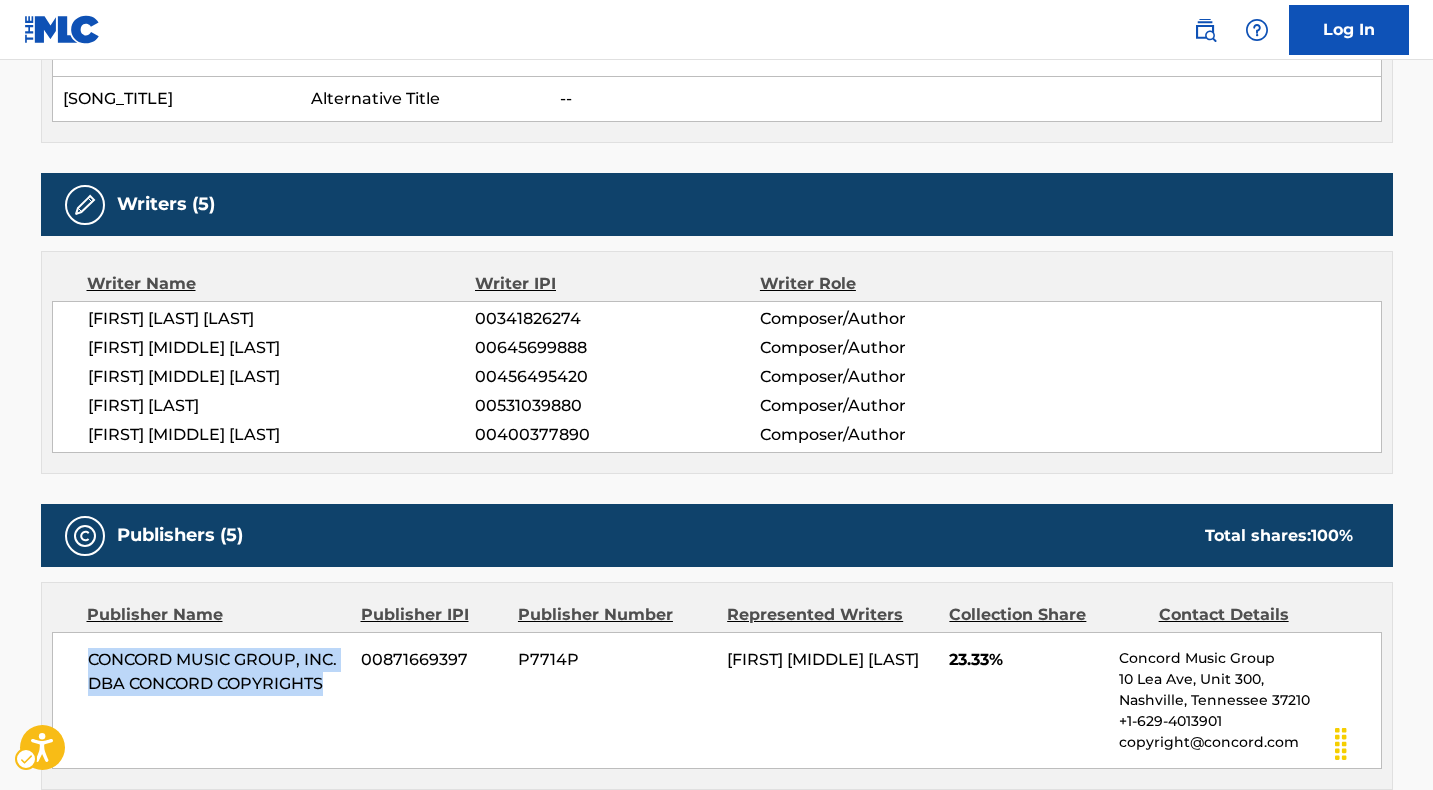 scroll, scrollTop: 0, scrollLeft: 0, axis: both 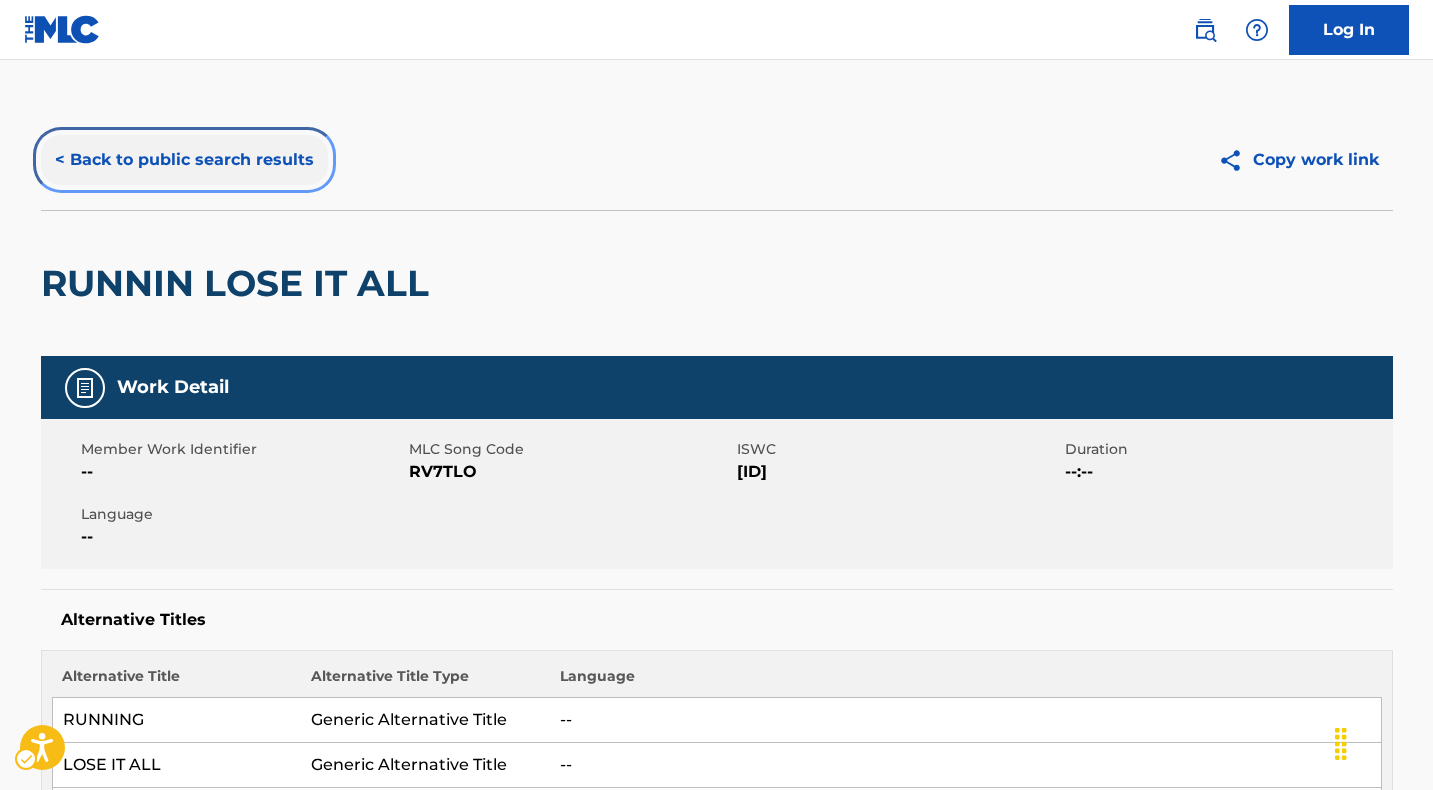 click on "< Back to public search results" at bounding box center (184, 160) 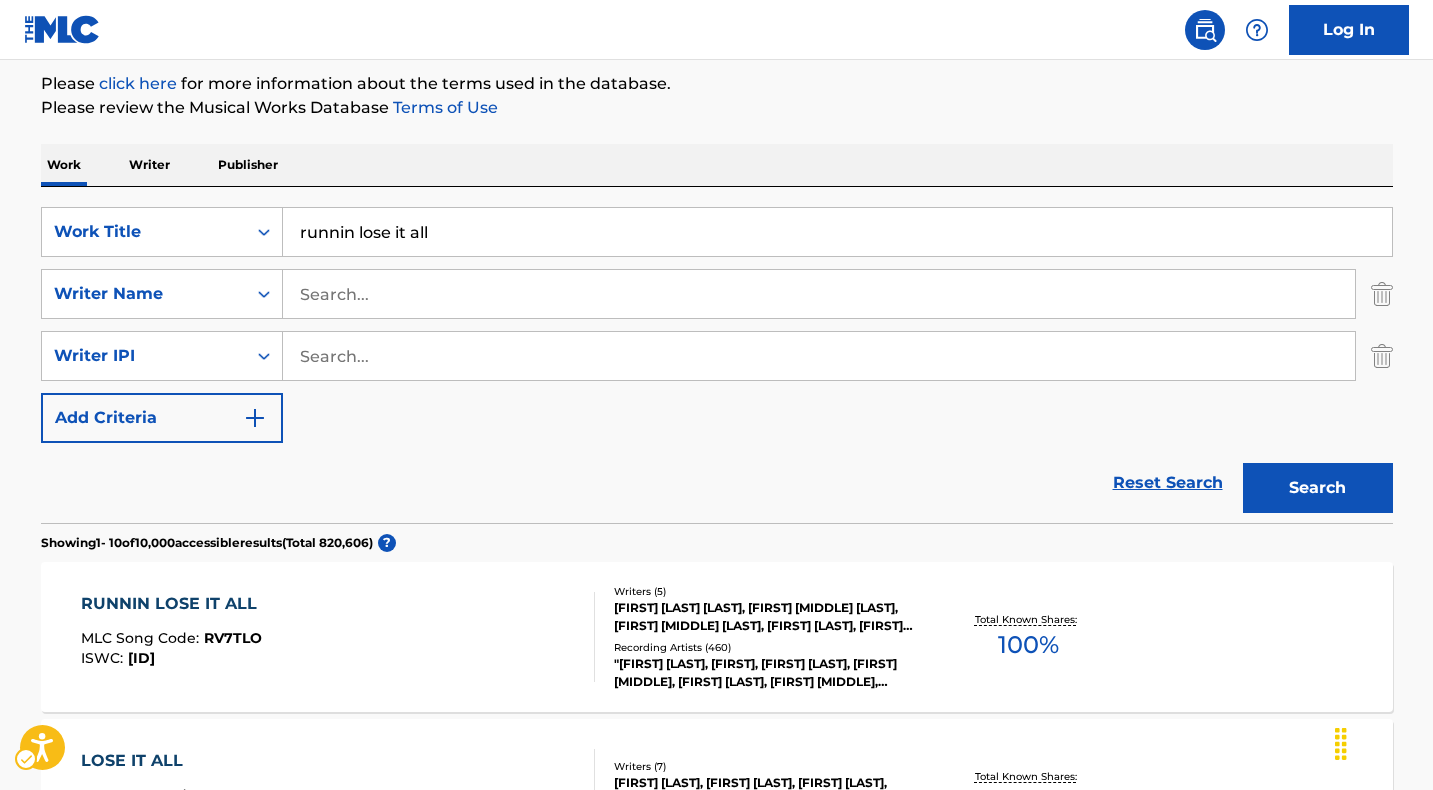 scroll, scrollTop: 0, scrollLeft: 0, axis: both 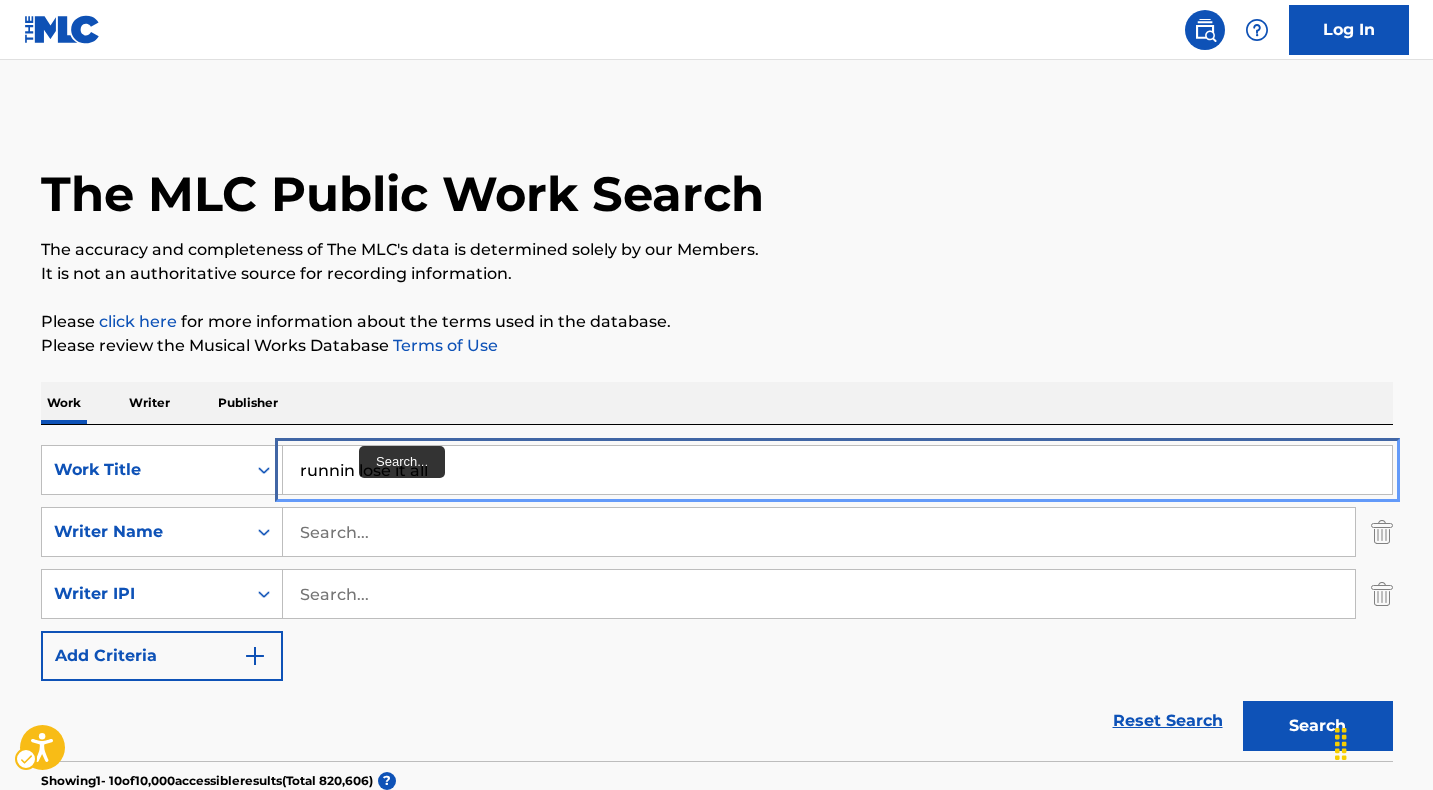 click on "runnin lose it all" at bounding box center (837, 470) 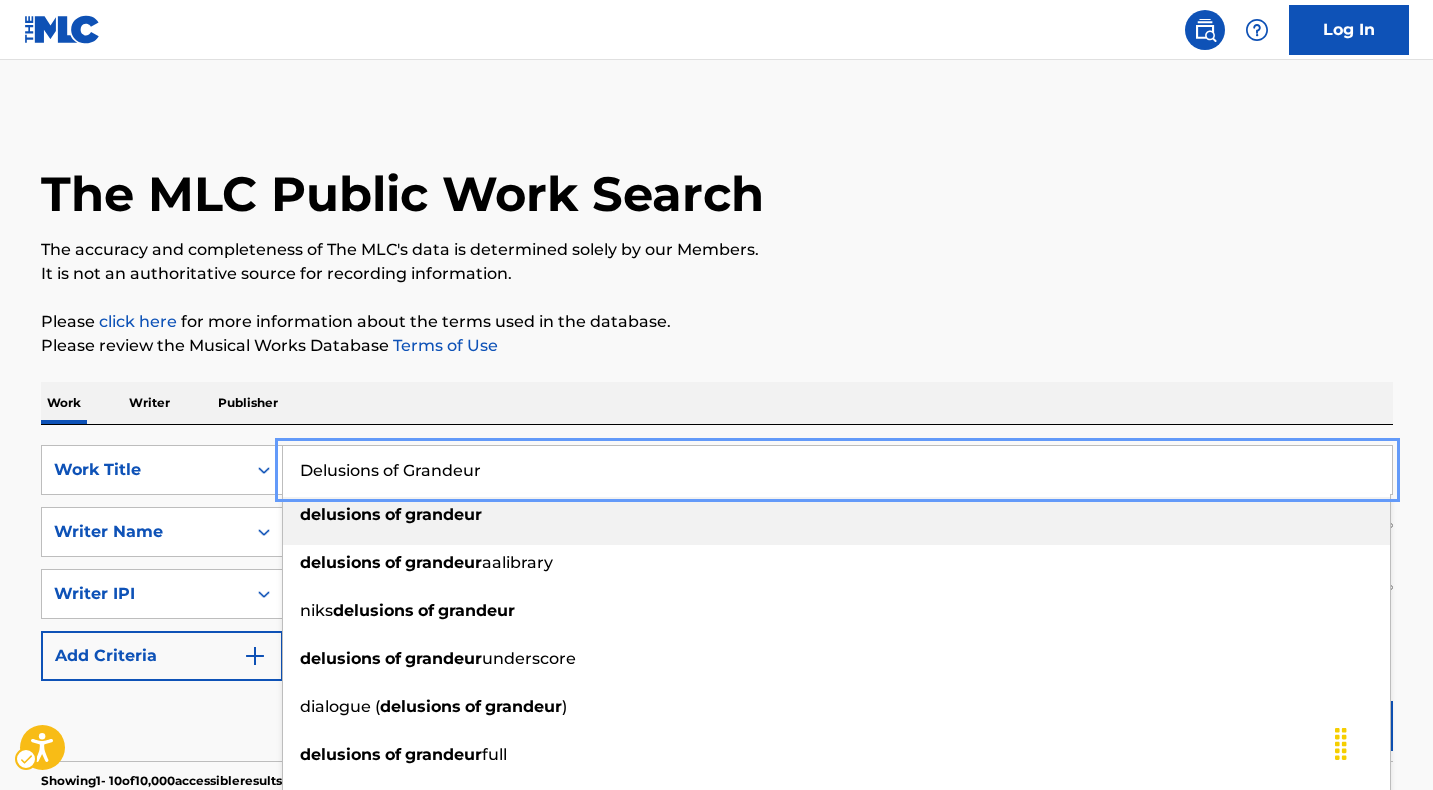click on "delusions" at bounding box center (340, 514) 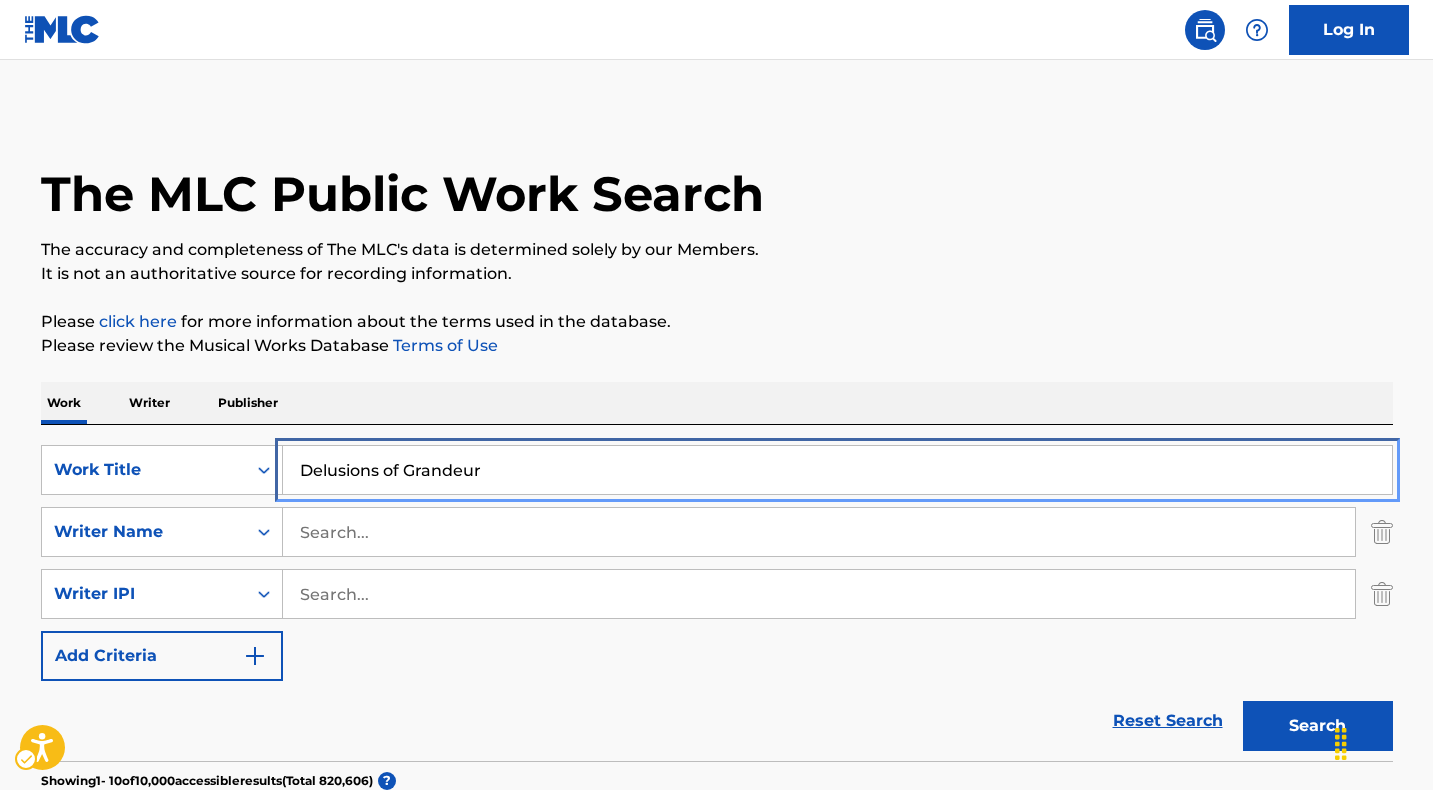type on "delusions of grandeur" 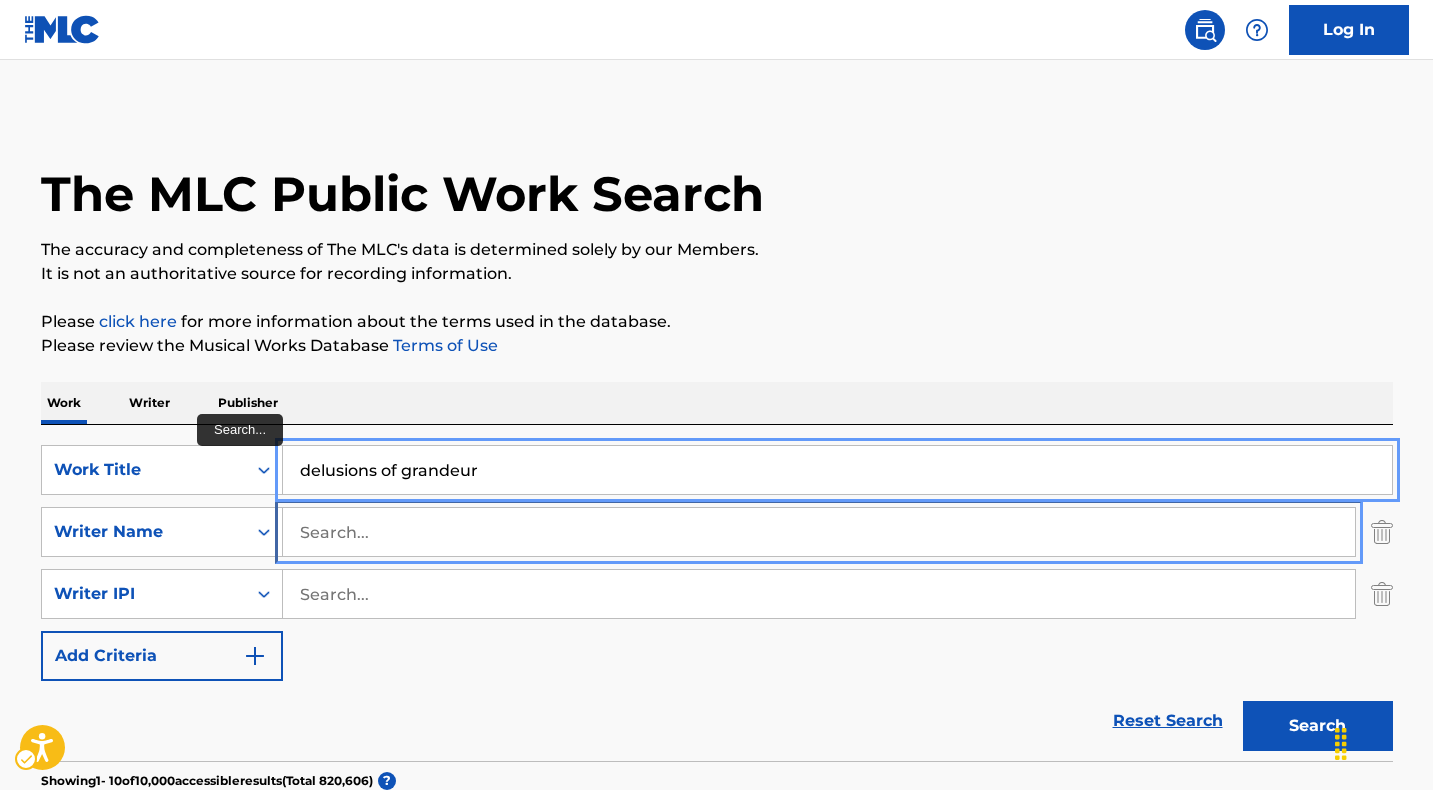 click at bounding box center (819, 532) 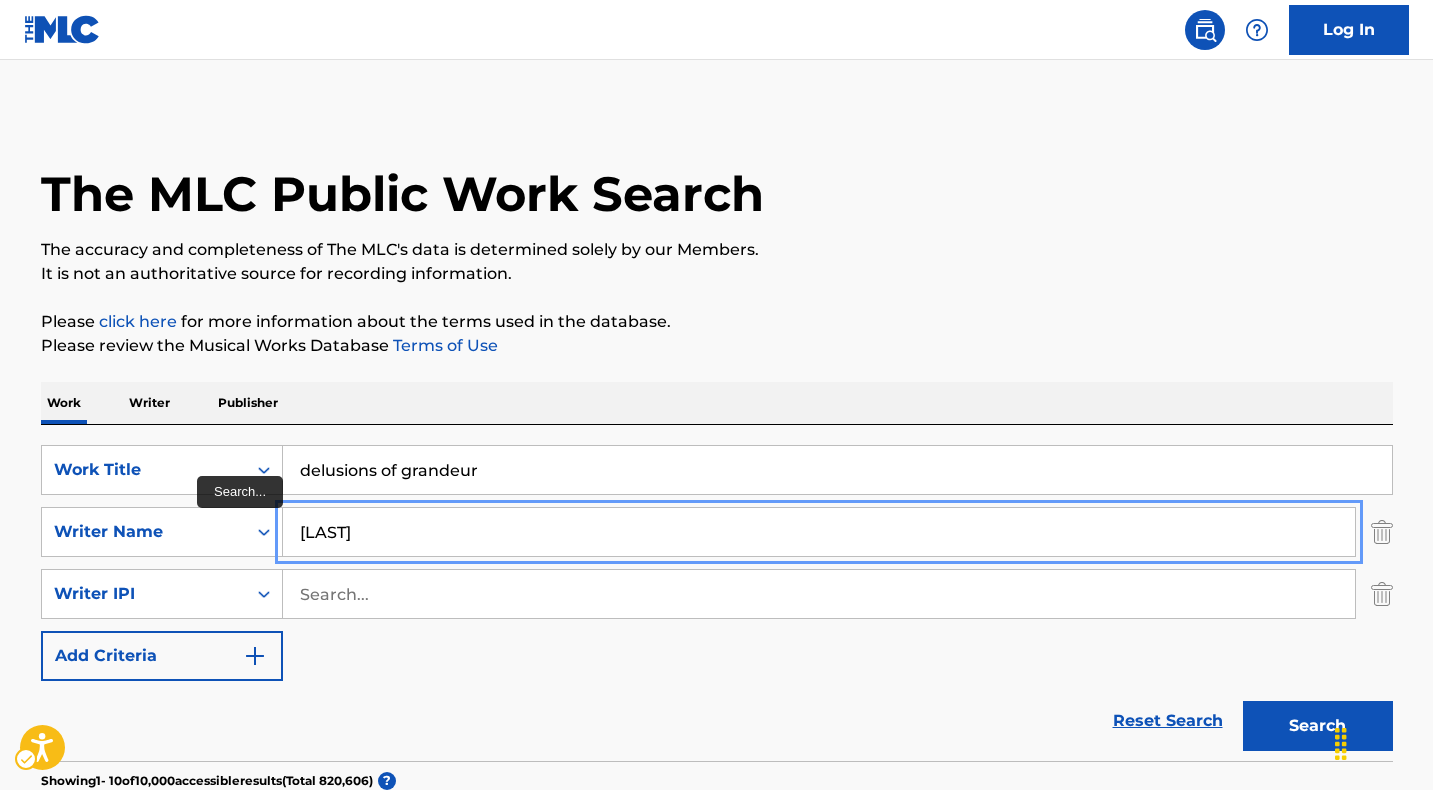 type on "[LAST]" 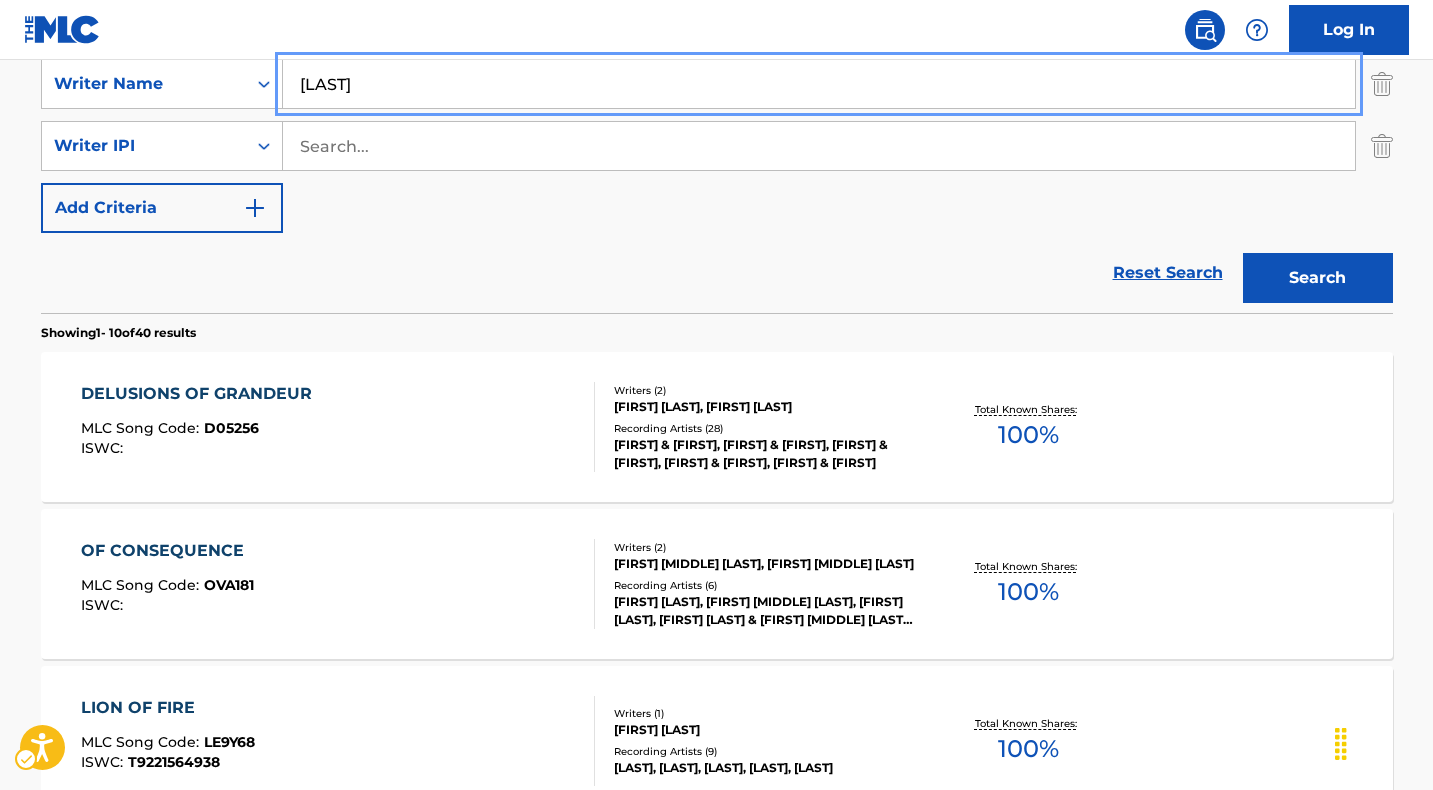 scroll, scrollTop: 450, scrollLeft: 0, axis: vertical 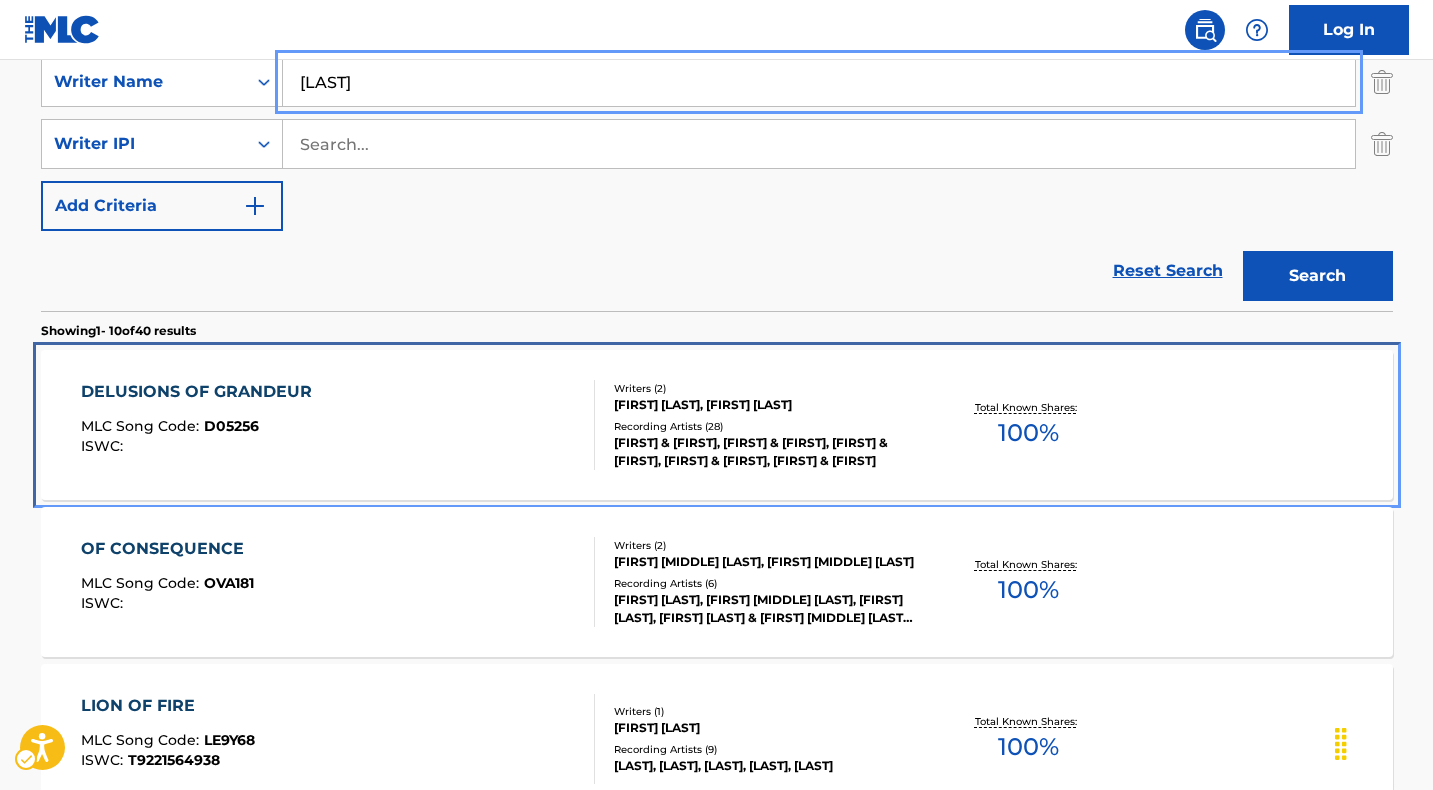 click on "DELUSIONS OF GRANDEUR" at bounding box center (201, 392) 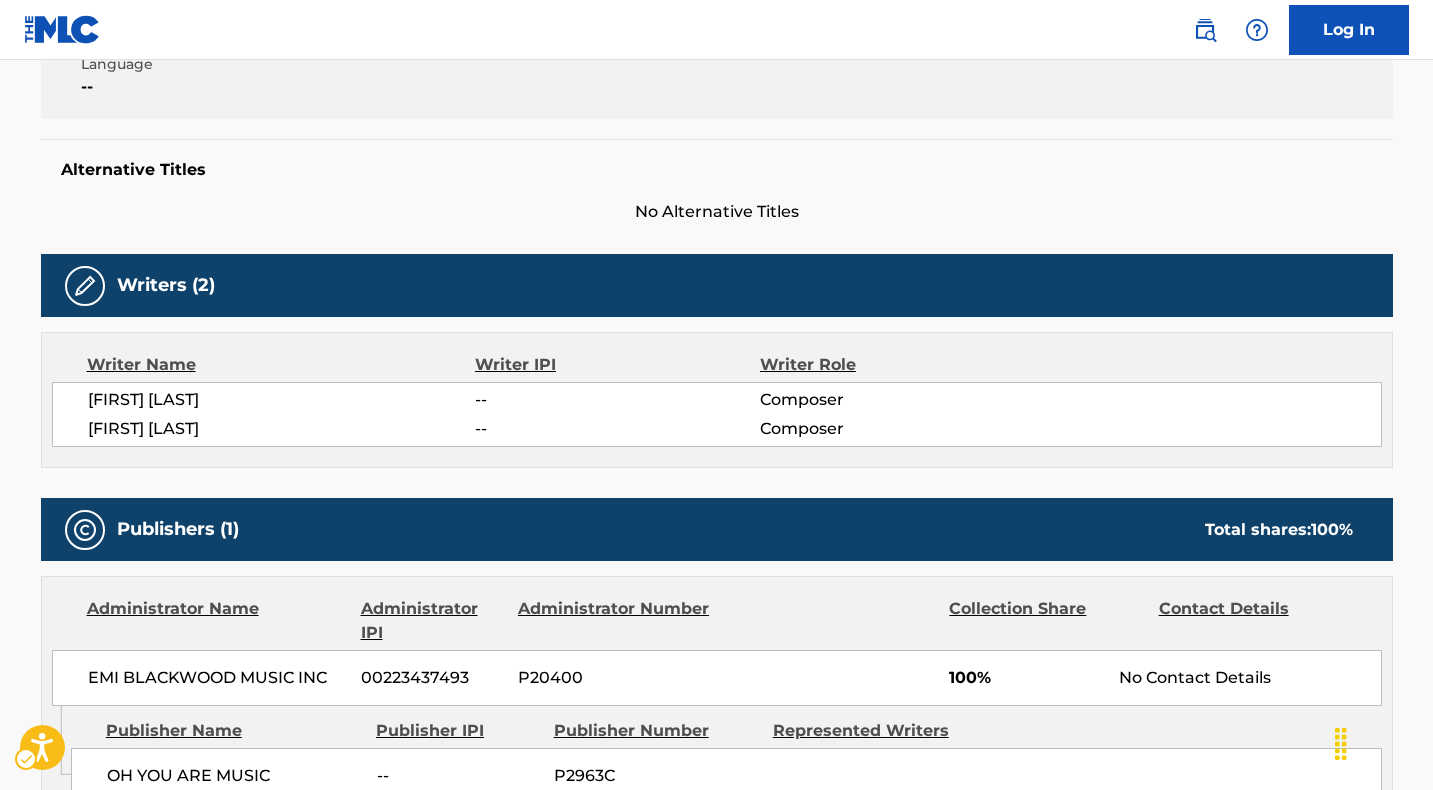 scroll, scrollTop: 0, scrollLeft: 0, axis: both 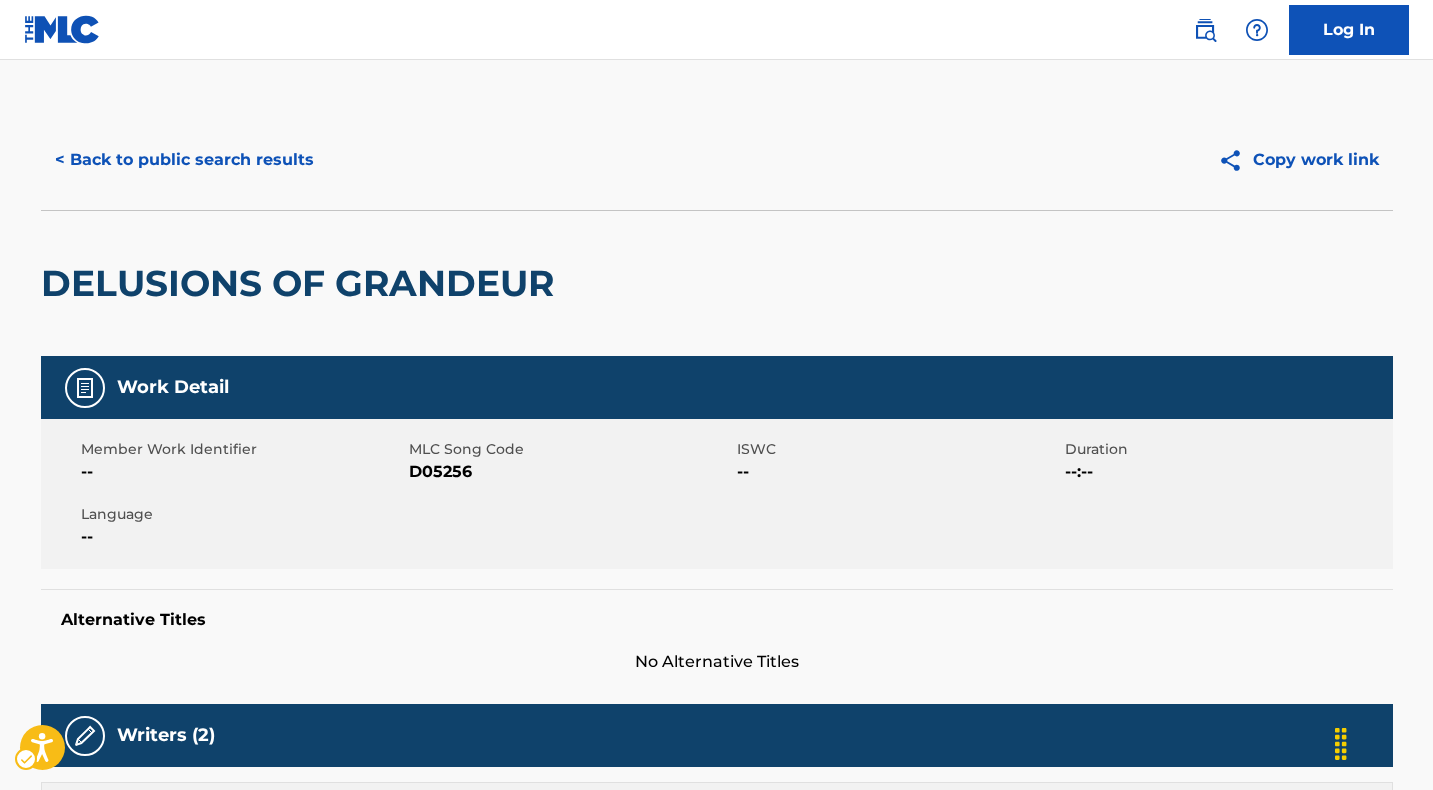 click on "MLC Song Code -  [CODE]" at bounding box center [570, 472] 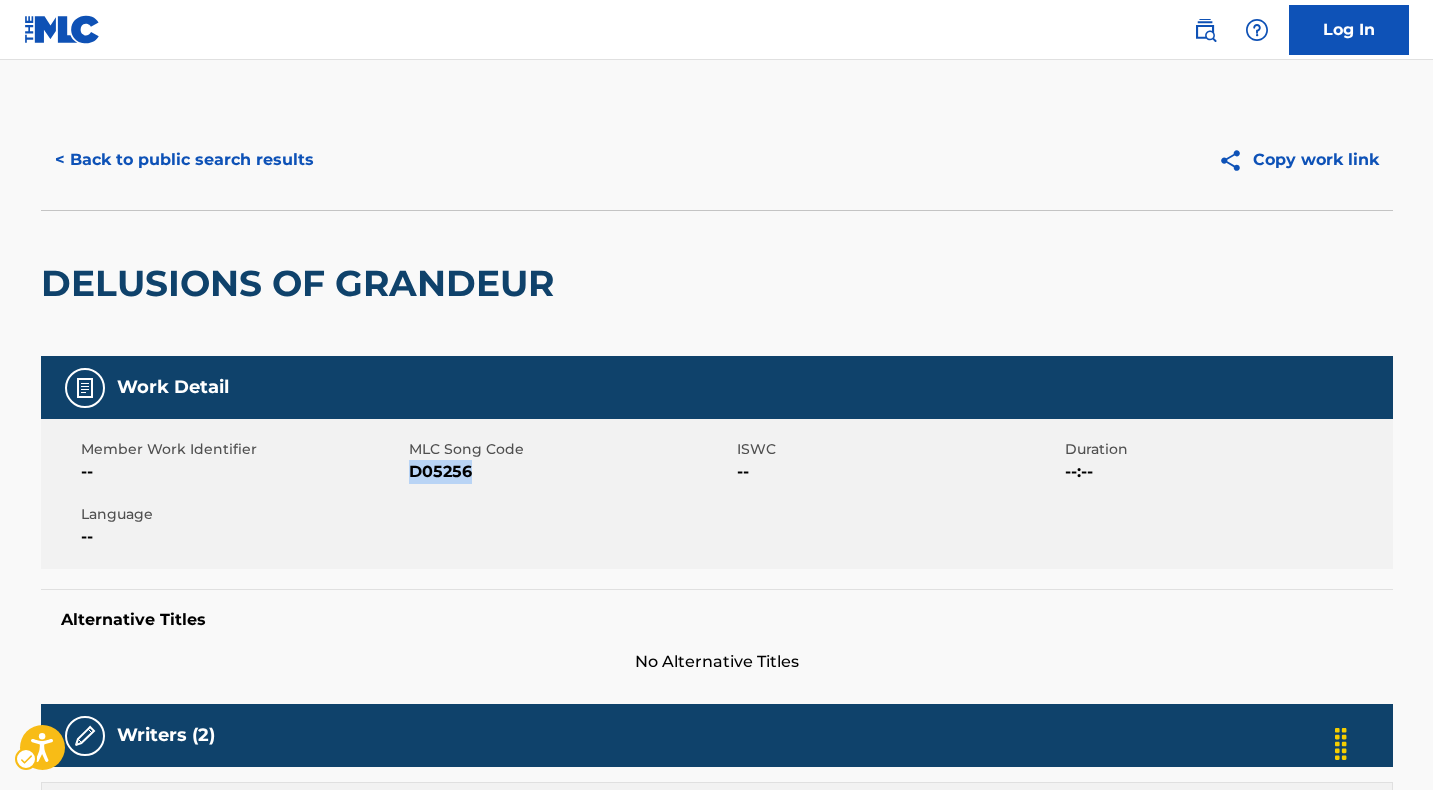 click on "MLC Song Code -  [CODE]" at bounding box center [570, 472] 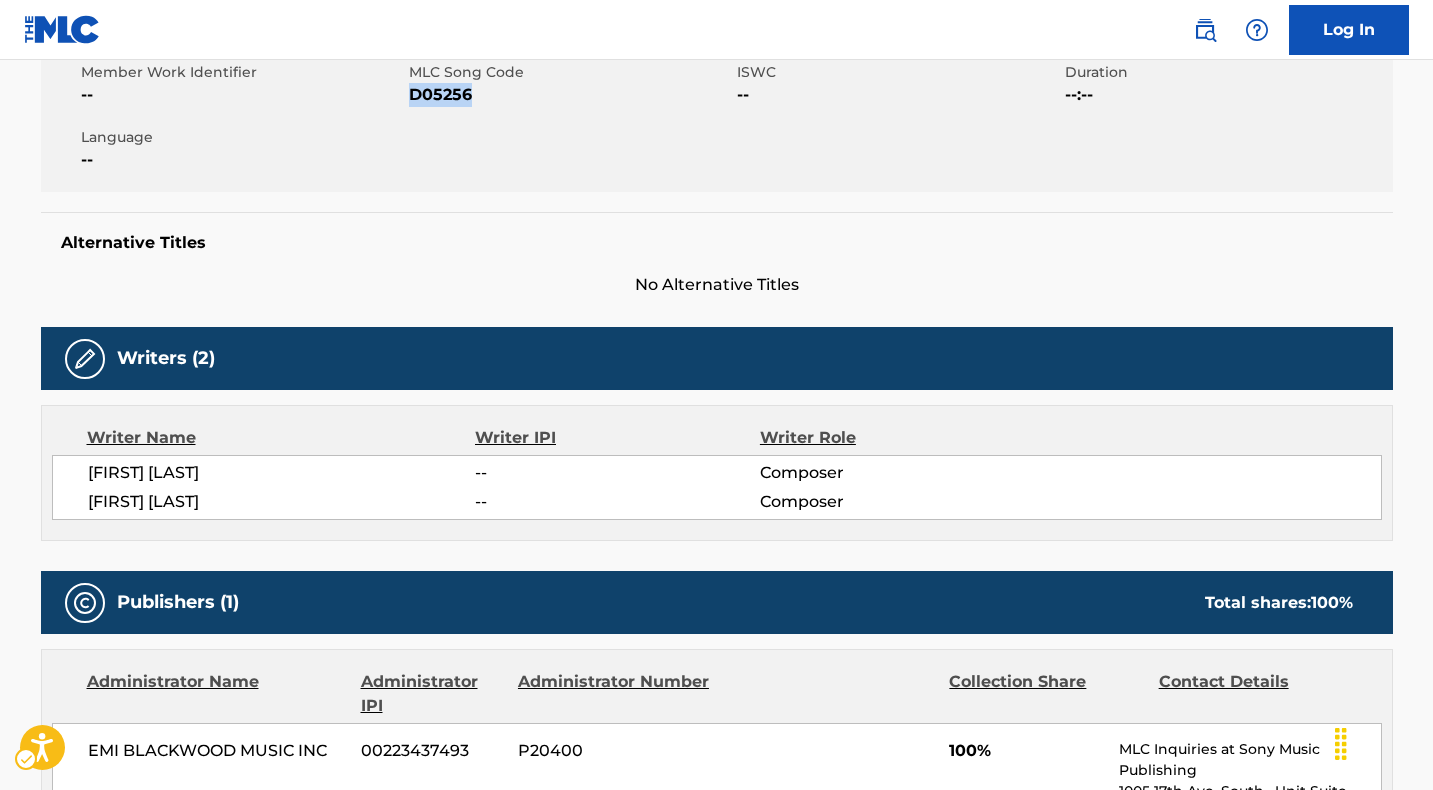 scroll, scrollTop: 380, scrollLeft: 0, axis: vertical 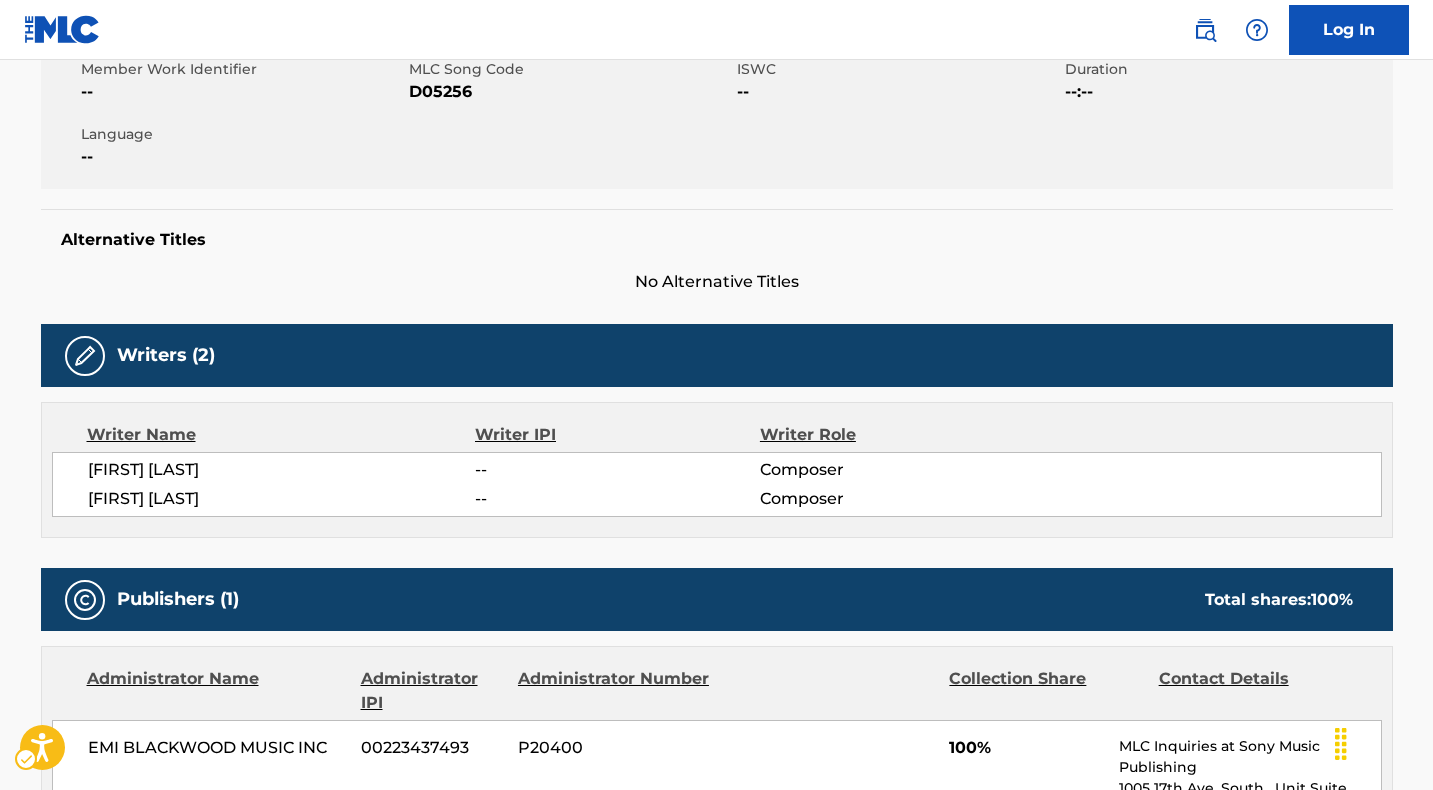 click on "[FIRST] [LAST]" at bounding box center (282, 470) 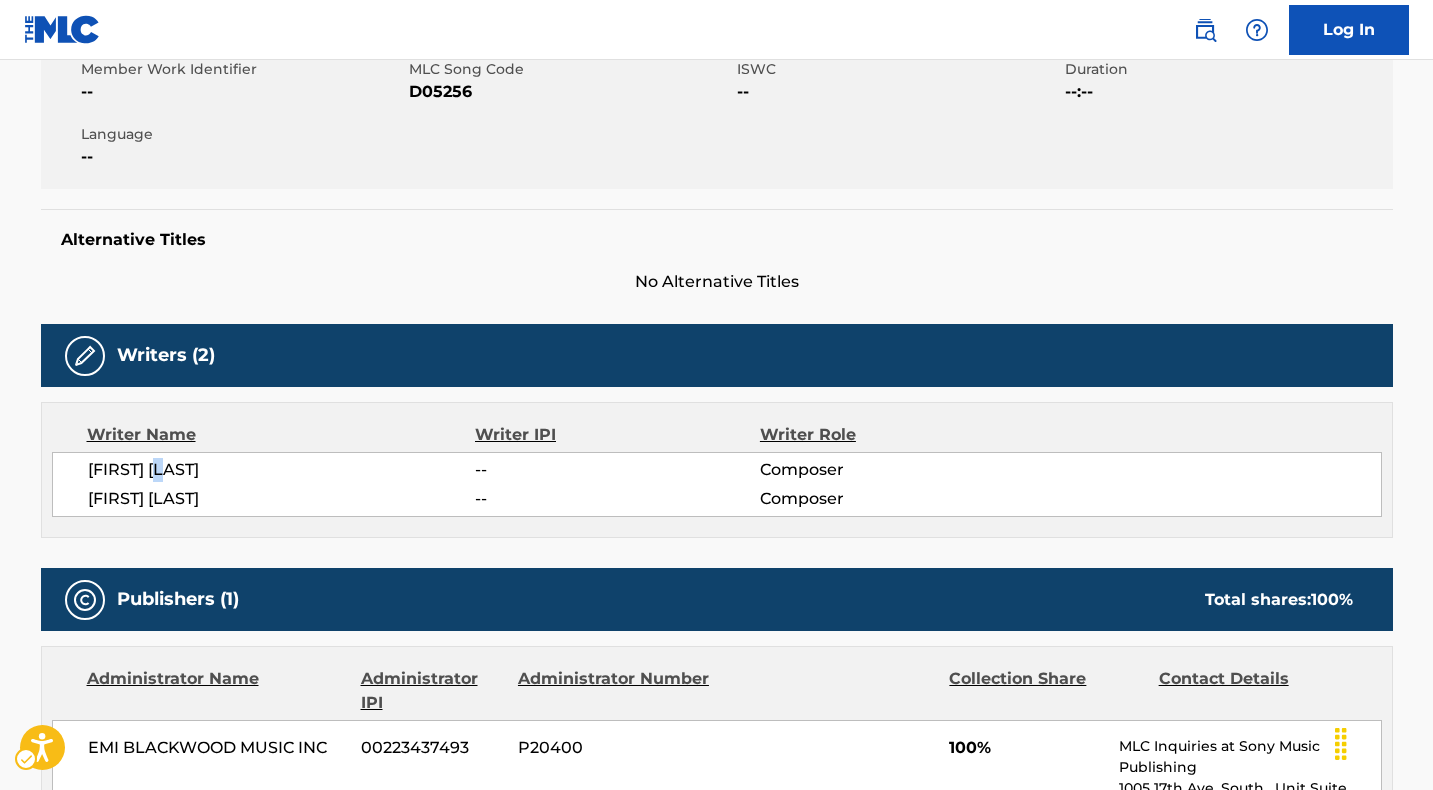 click on "[FIRST] [LAST]" at bounding box center (282, 470) 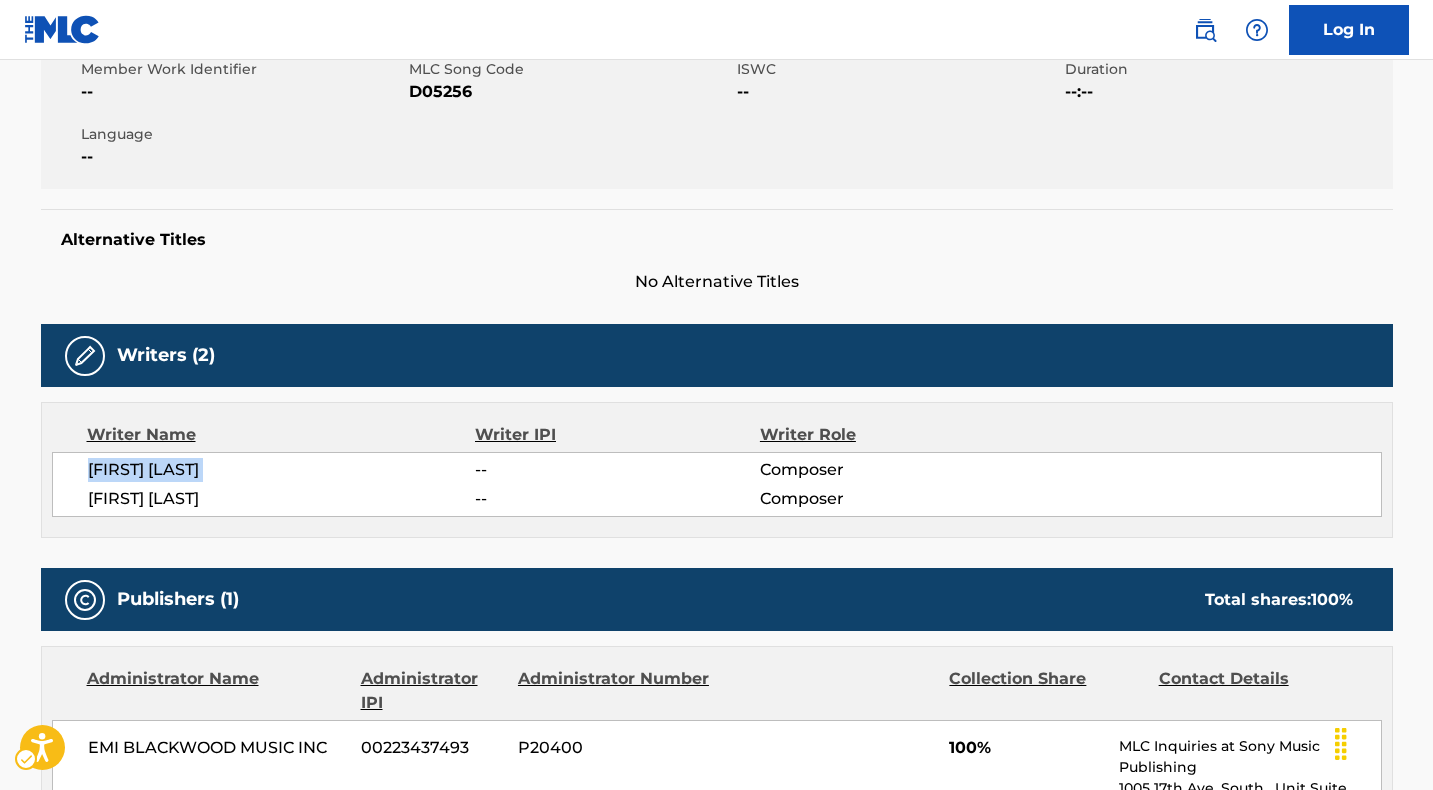 click on "[FIRST] [LAST]" at bounding box center [282, 470] 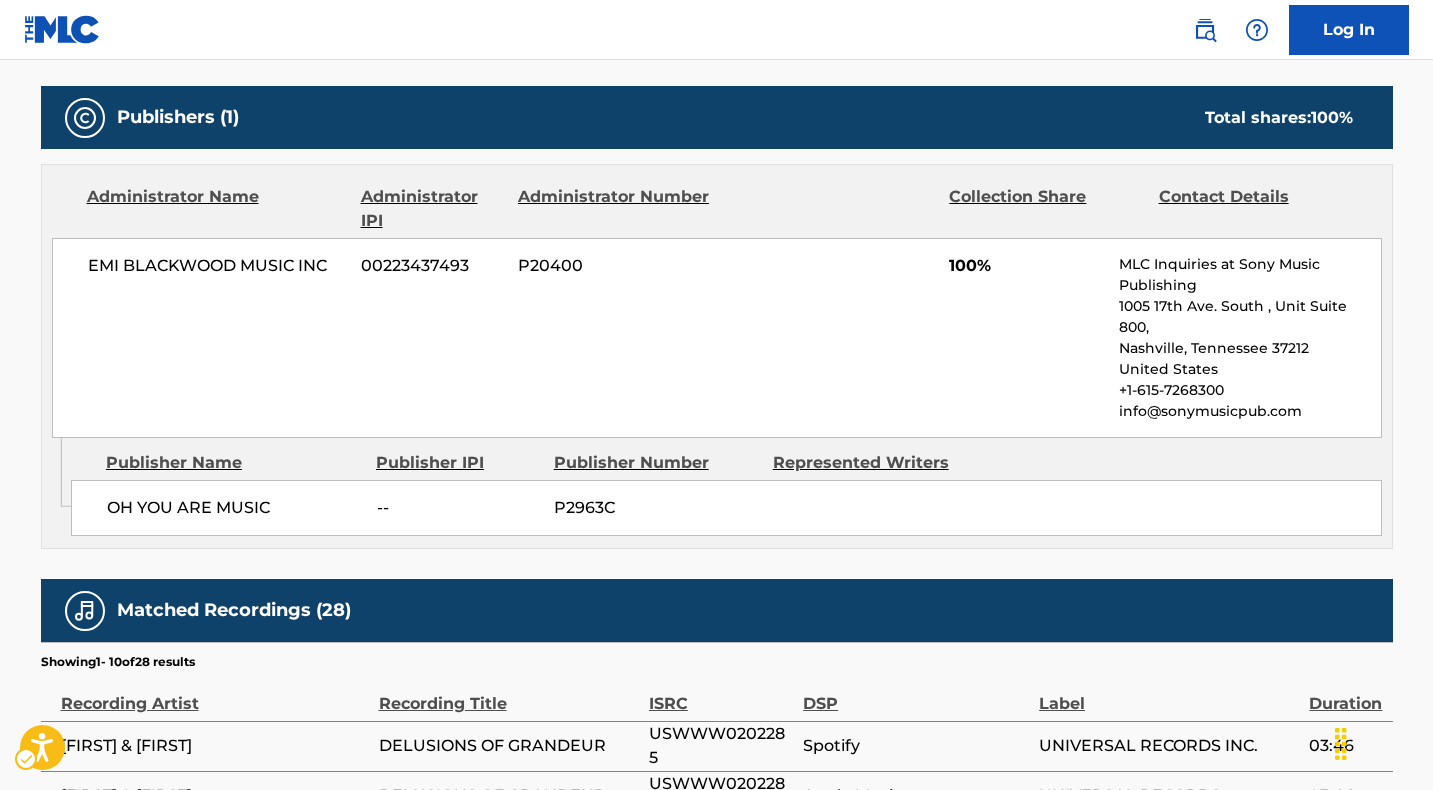 scroll, scrollTop: 855, scrollLeft: 0, axis: vertical 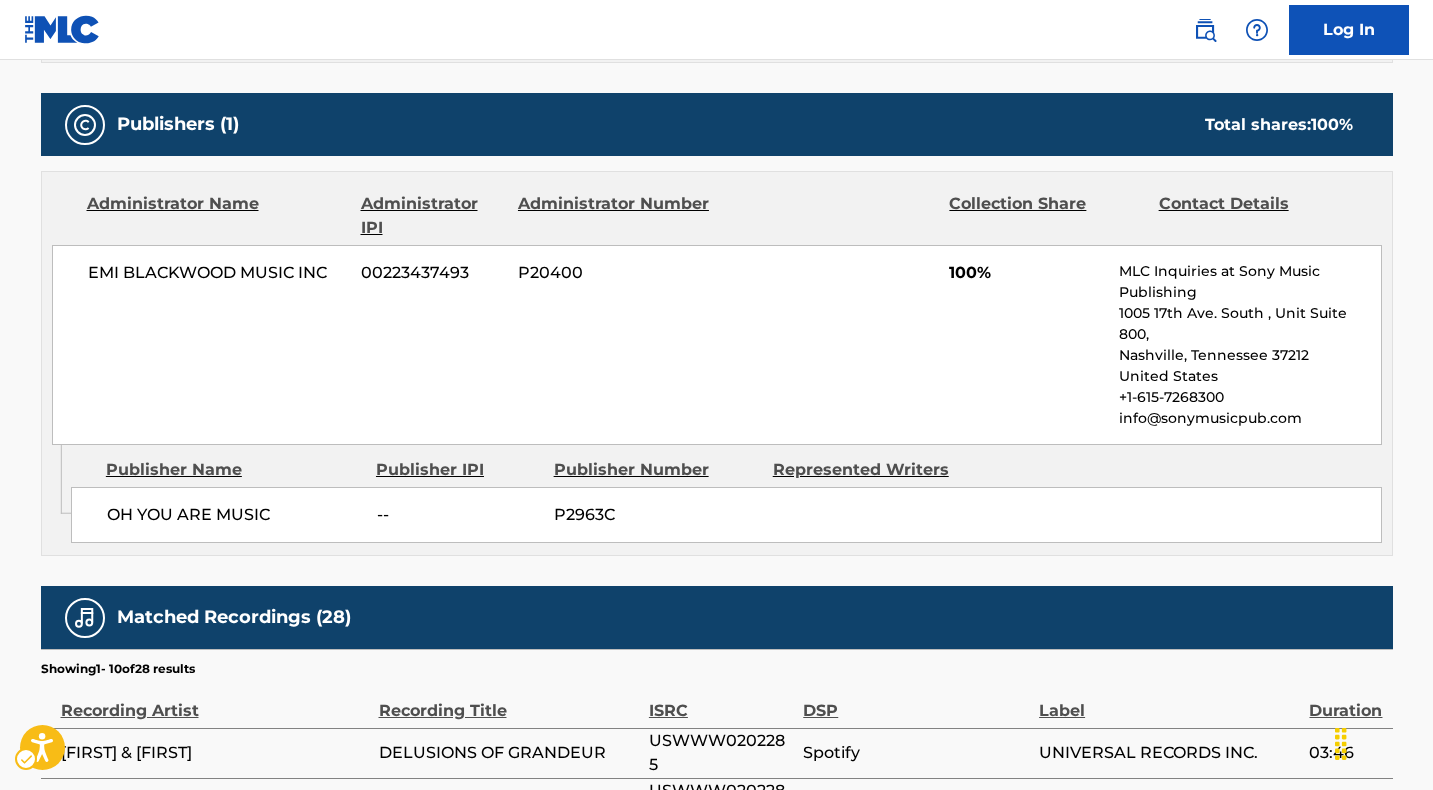 click on "EMI BLACKWOOD MUSIC INC" at bounding box center [217, 273] 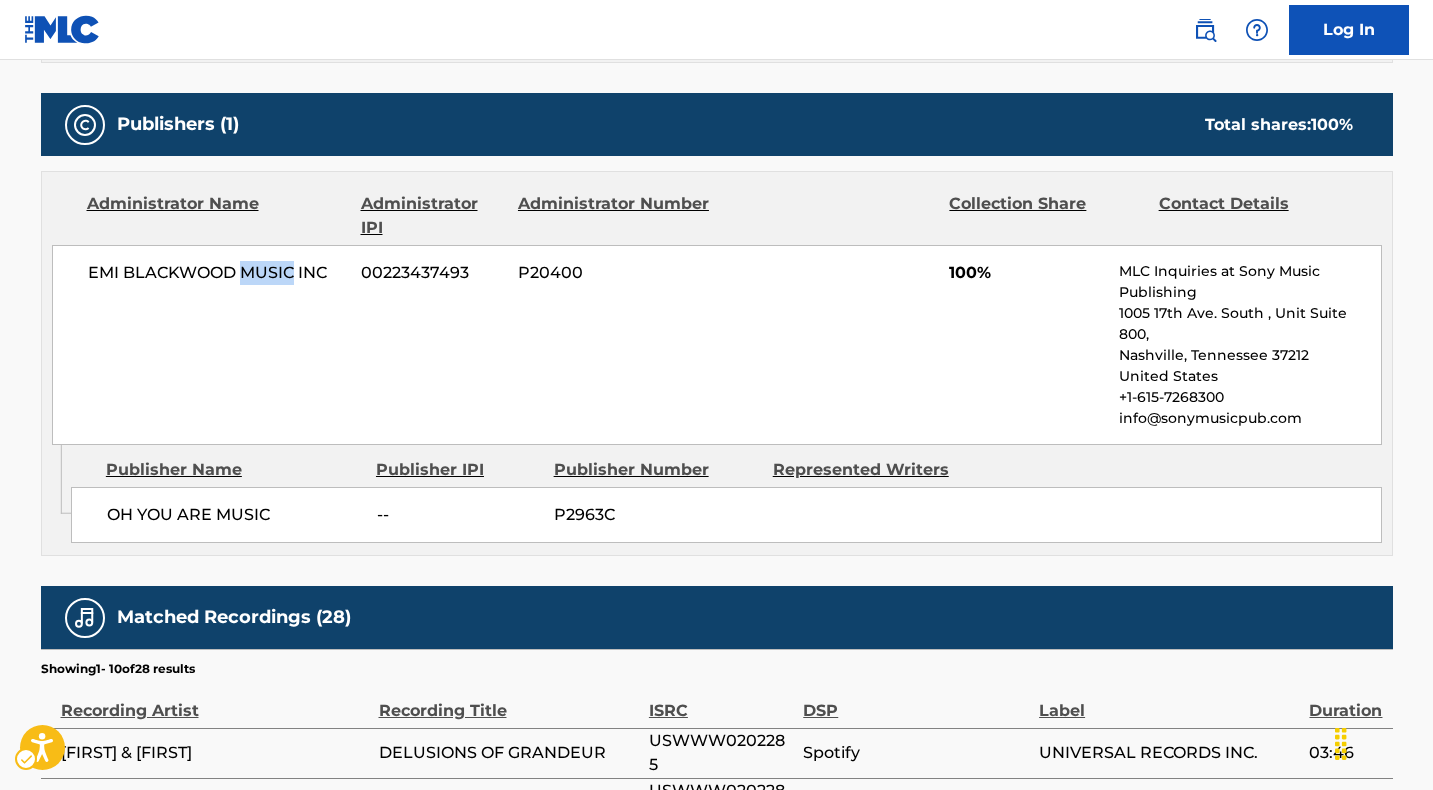 click on "EMI BLACKWOOD MUSIC INC" at bounding box center [217, 273] 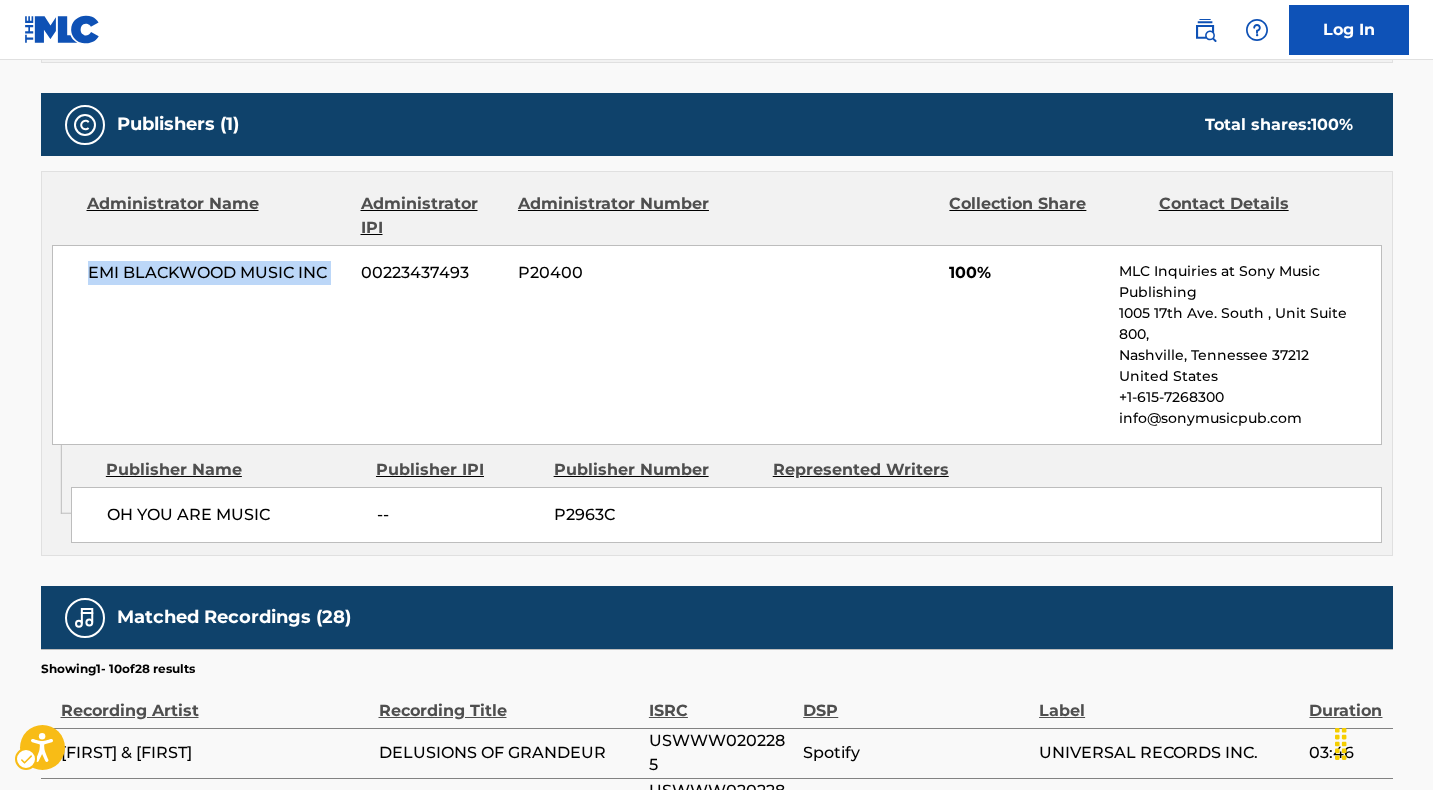 click on "EMI BLACKWOOD MUSIC INC" at bounding box center (217, 273) 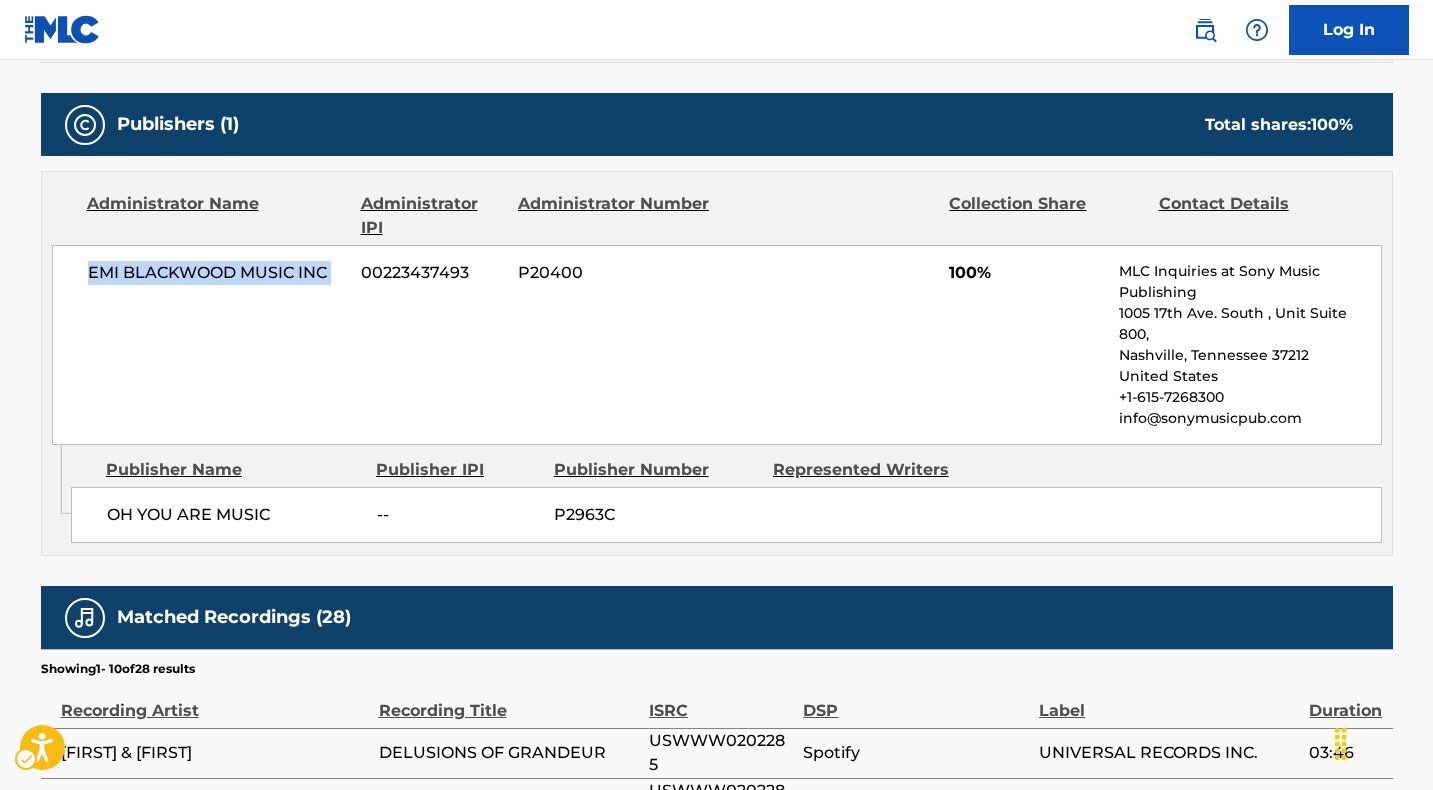 copy on "EMI BLACKWOOD MUSIC INC" 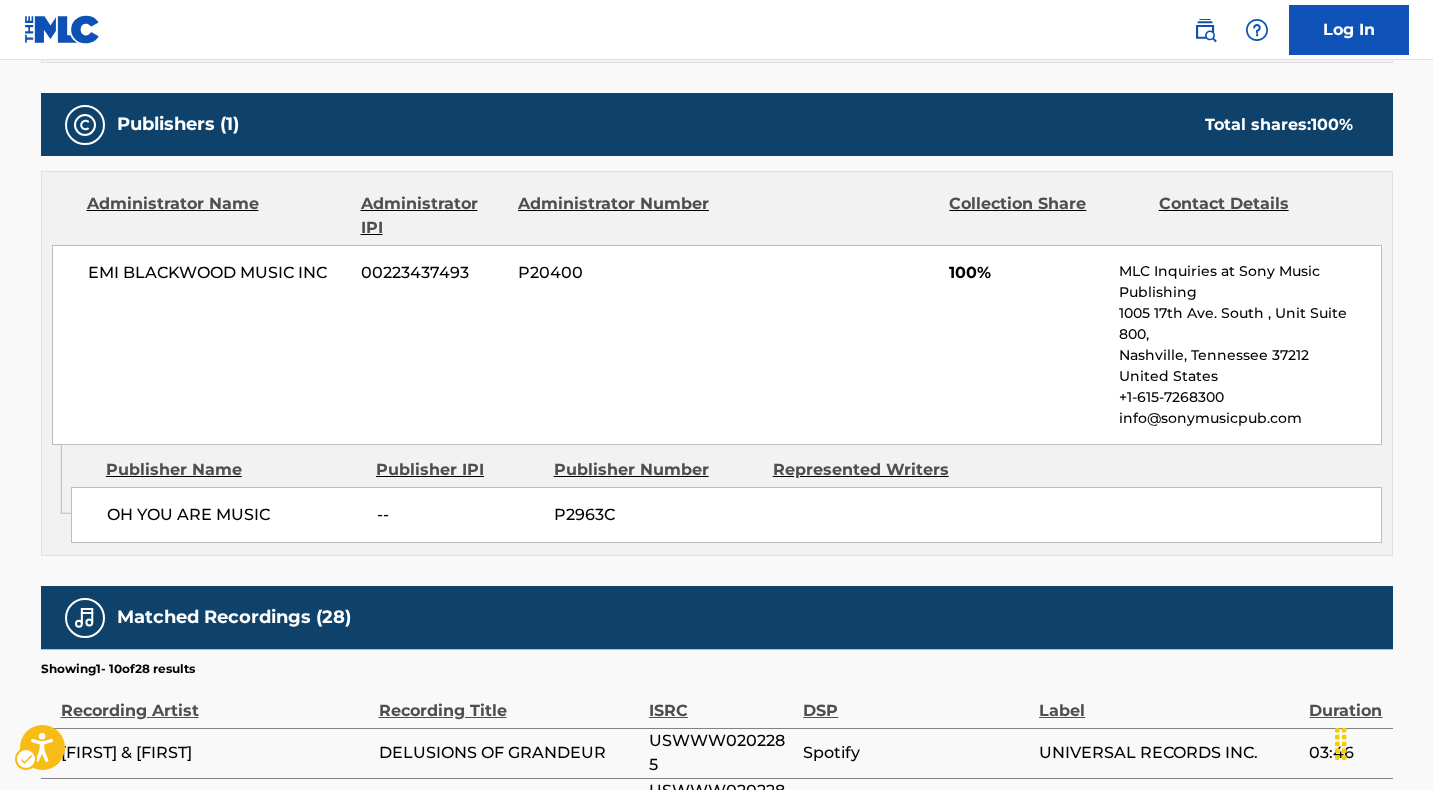 click on "OH YOU ARE MUSIC" at bounding box center (234, 515) 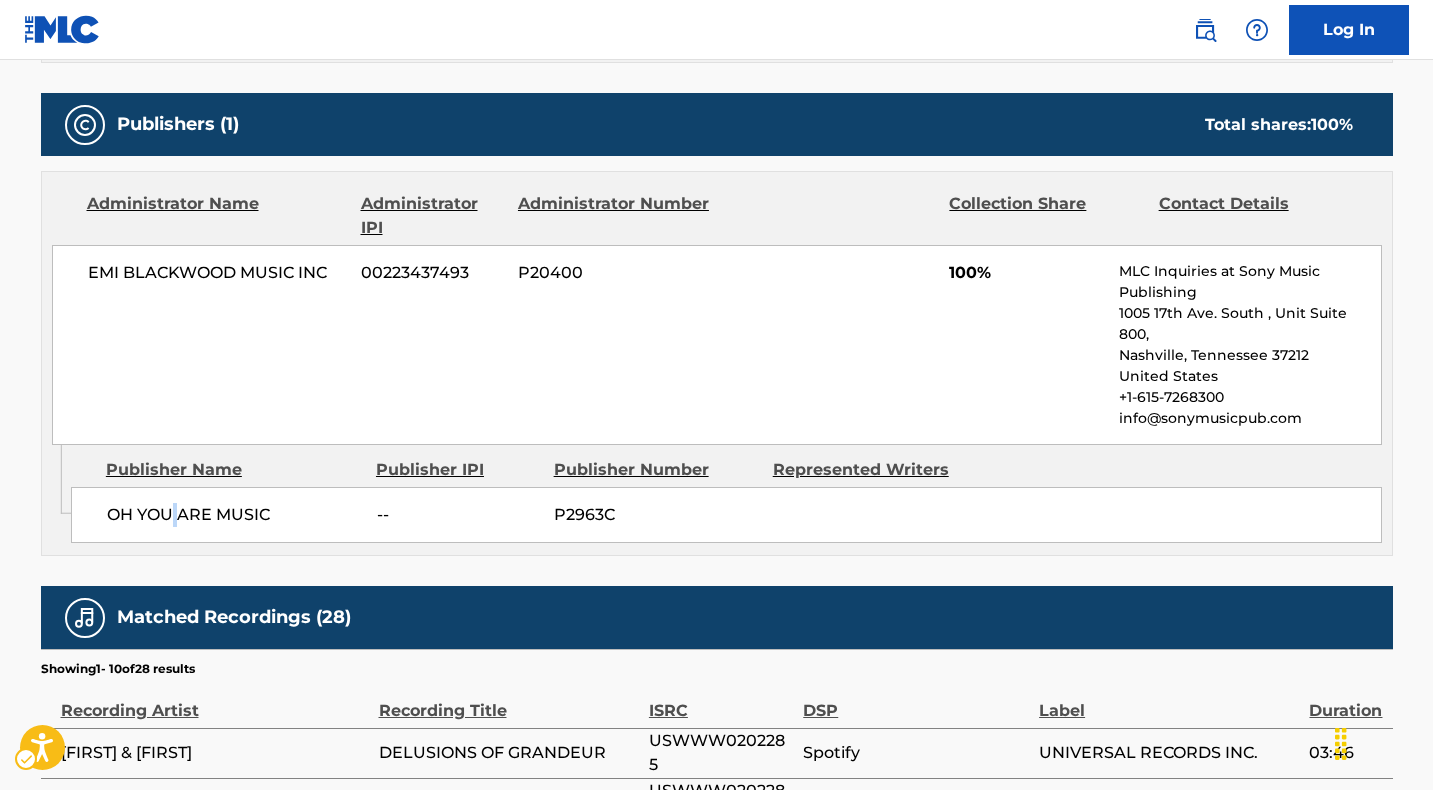 click on "OH YOU ARE MUSIC" at bounding box center (234, 515) 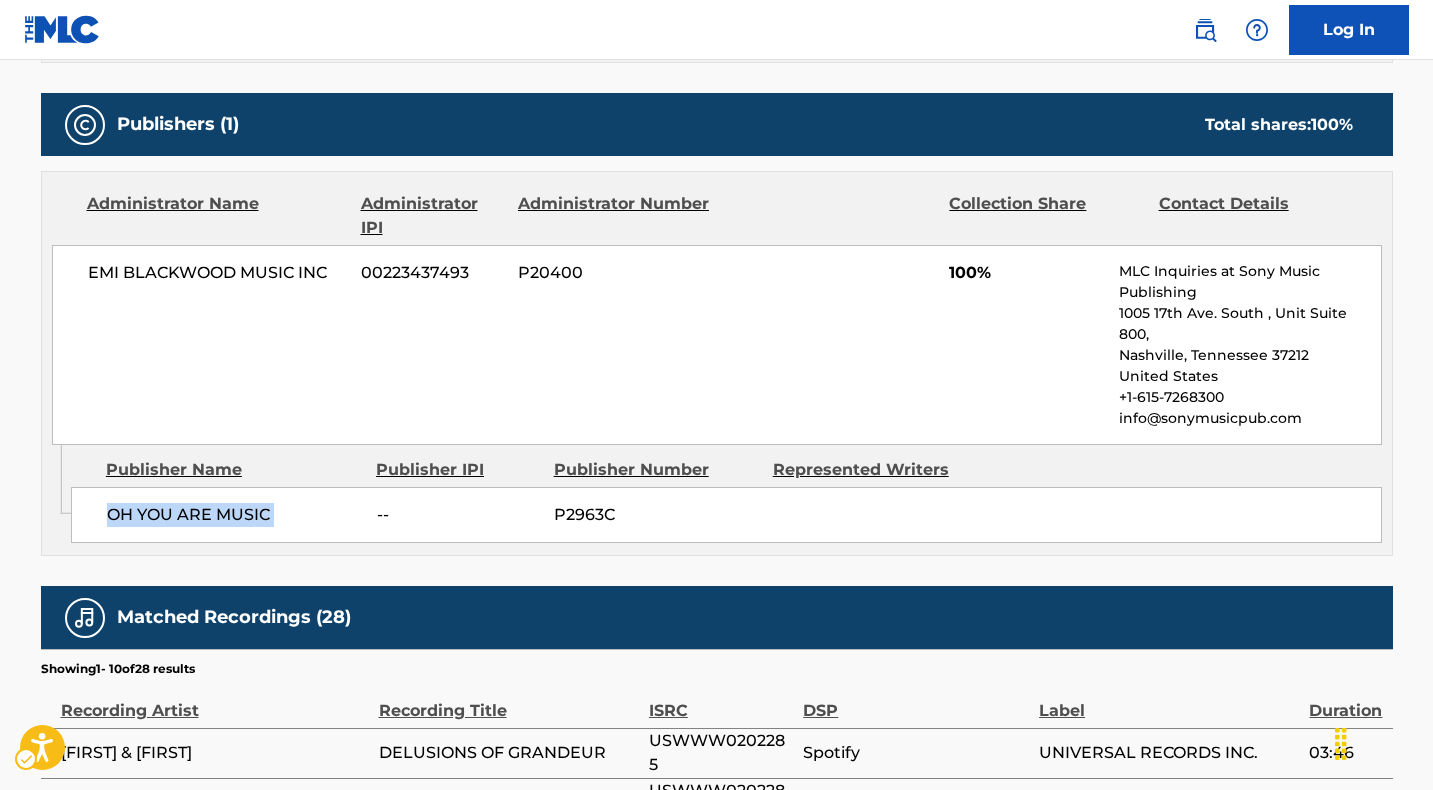click on "OH YOU ARE MUSIC" at bounding box center (234, 515) 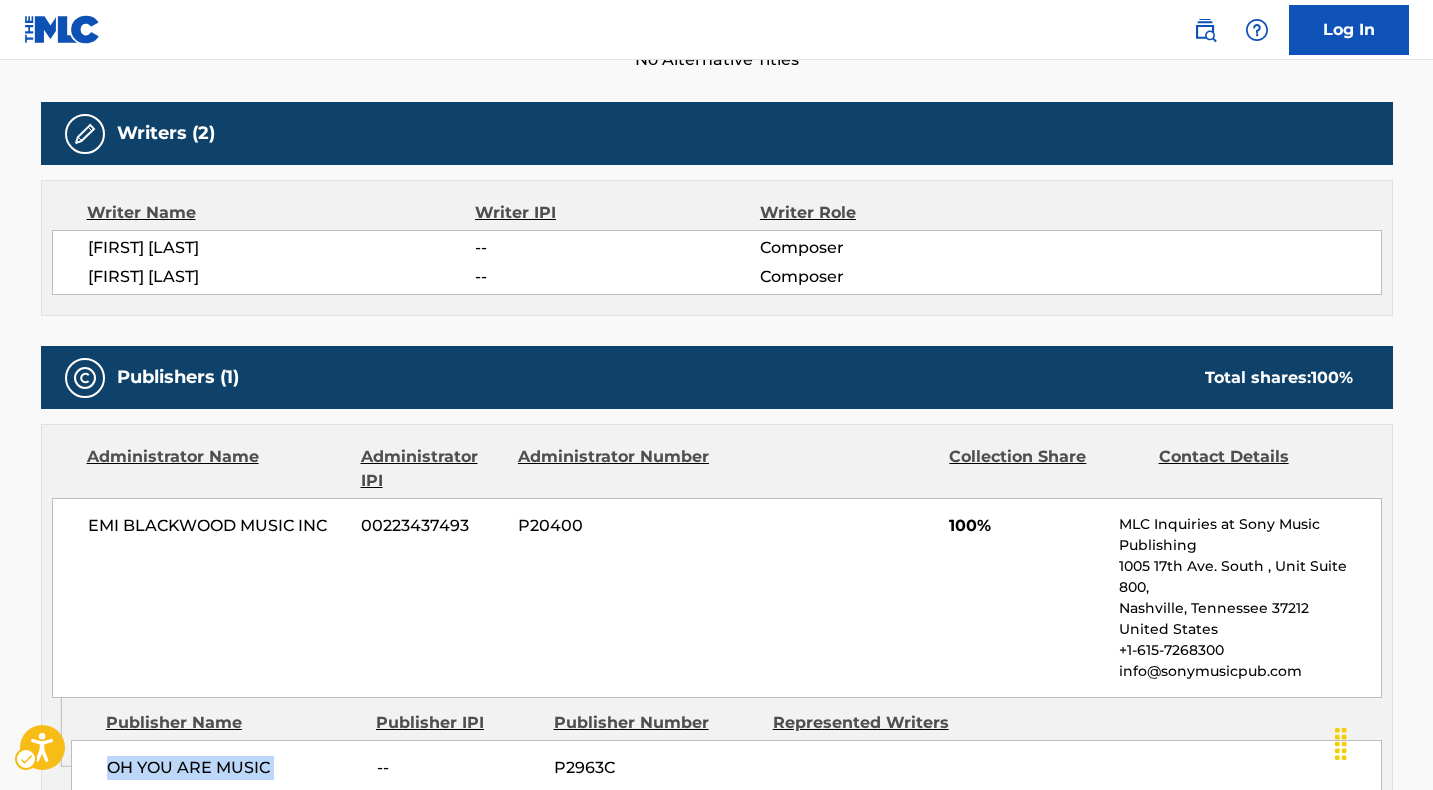 scroll, scrollTop: 0, scrollLeft: 0, axis: both 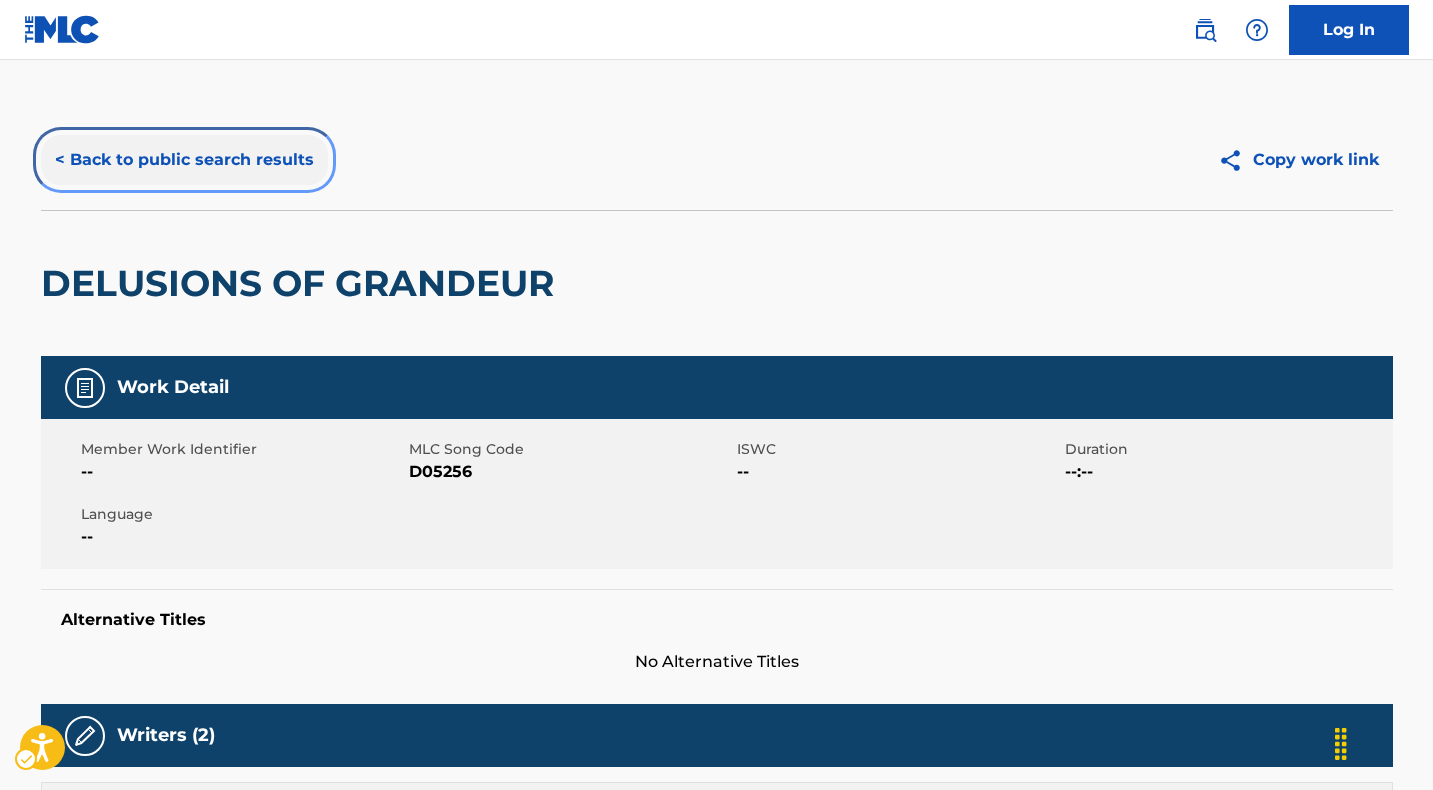 click on "< Back to public search results" at bounding box center (184, 160) 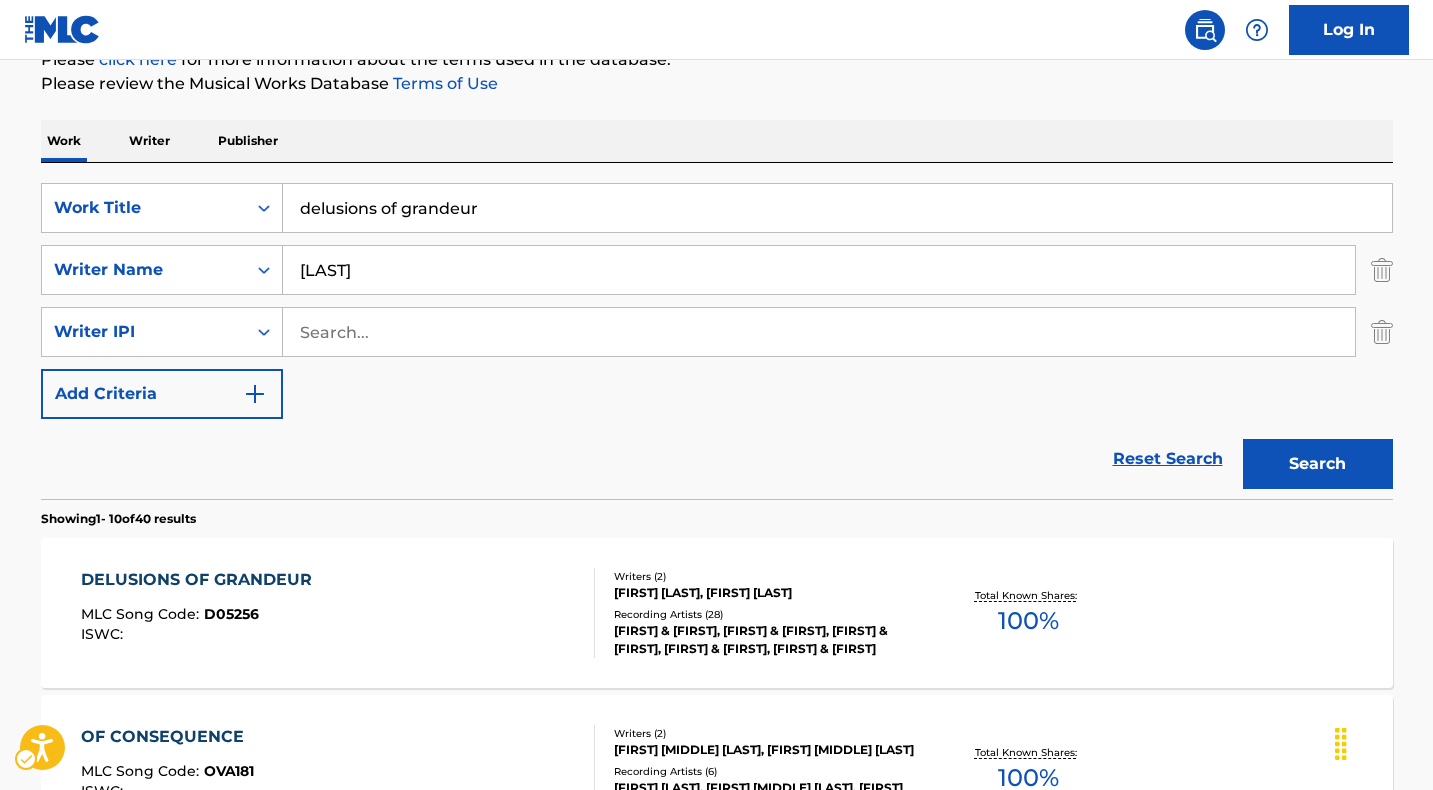 scroll, scrollTop: 0, scrollLeft: 0, axis: both 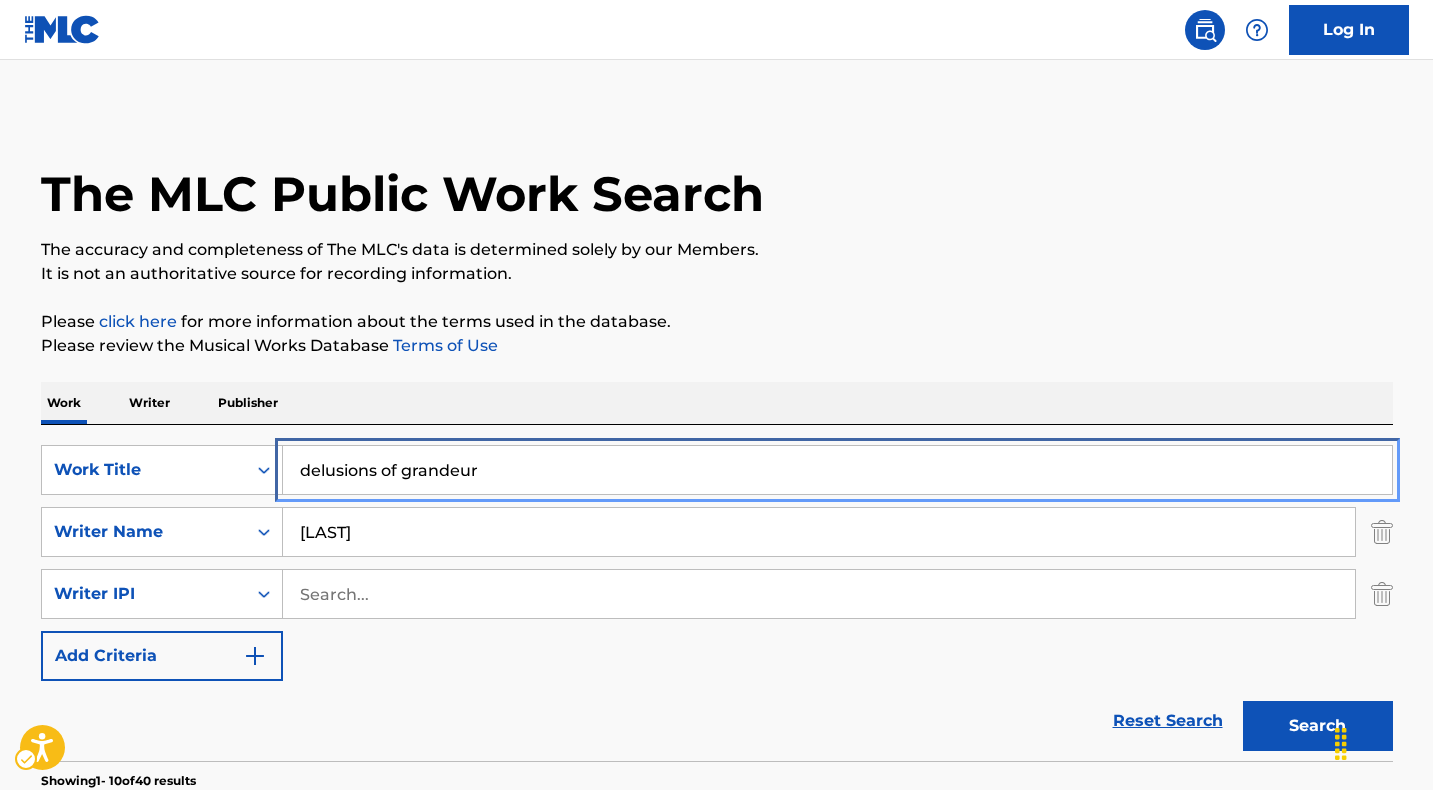 click on "delusions of grandeur" at bounding box center (837, 470) 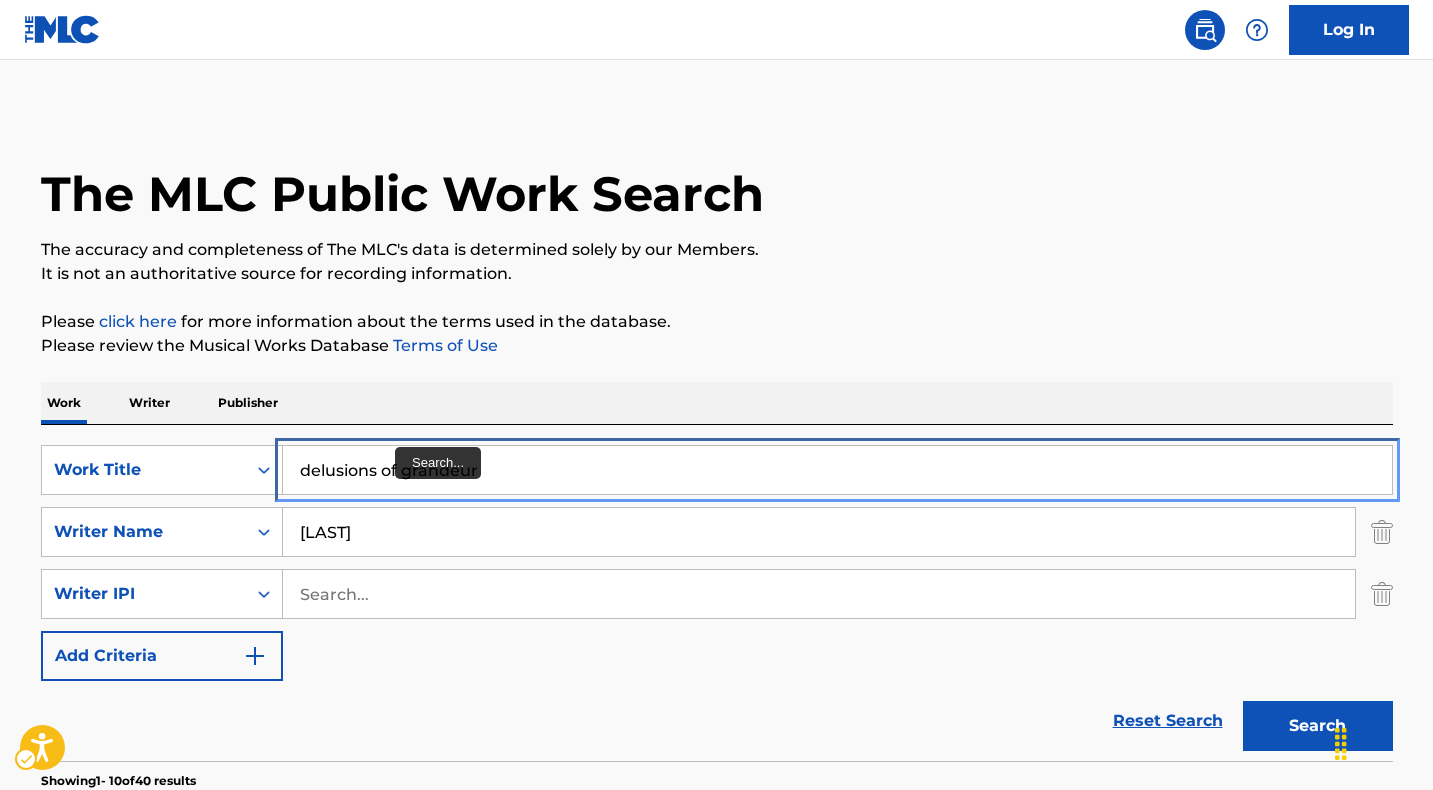 click on "delusions of grandeur" at bounding box center (837, 470) 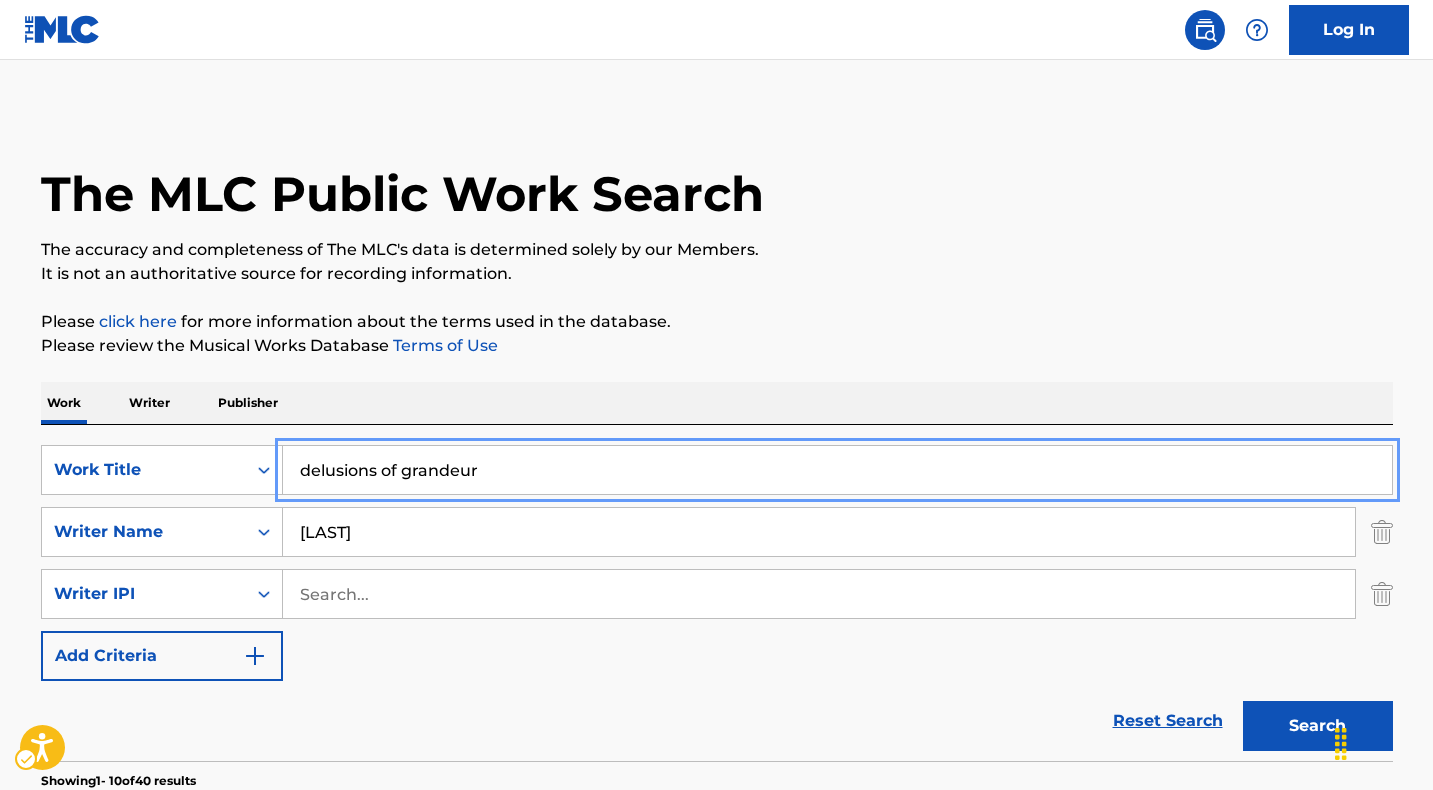 click on "delusions of grandeur" at bounding box center [837, 470] 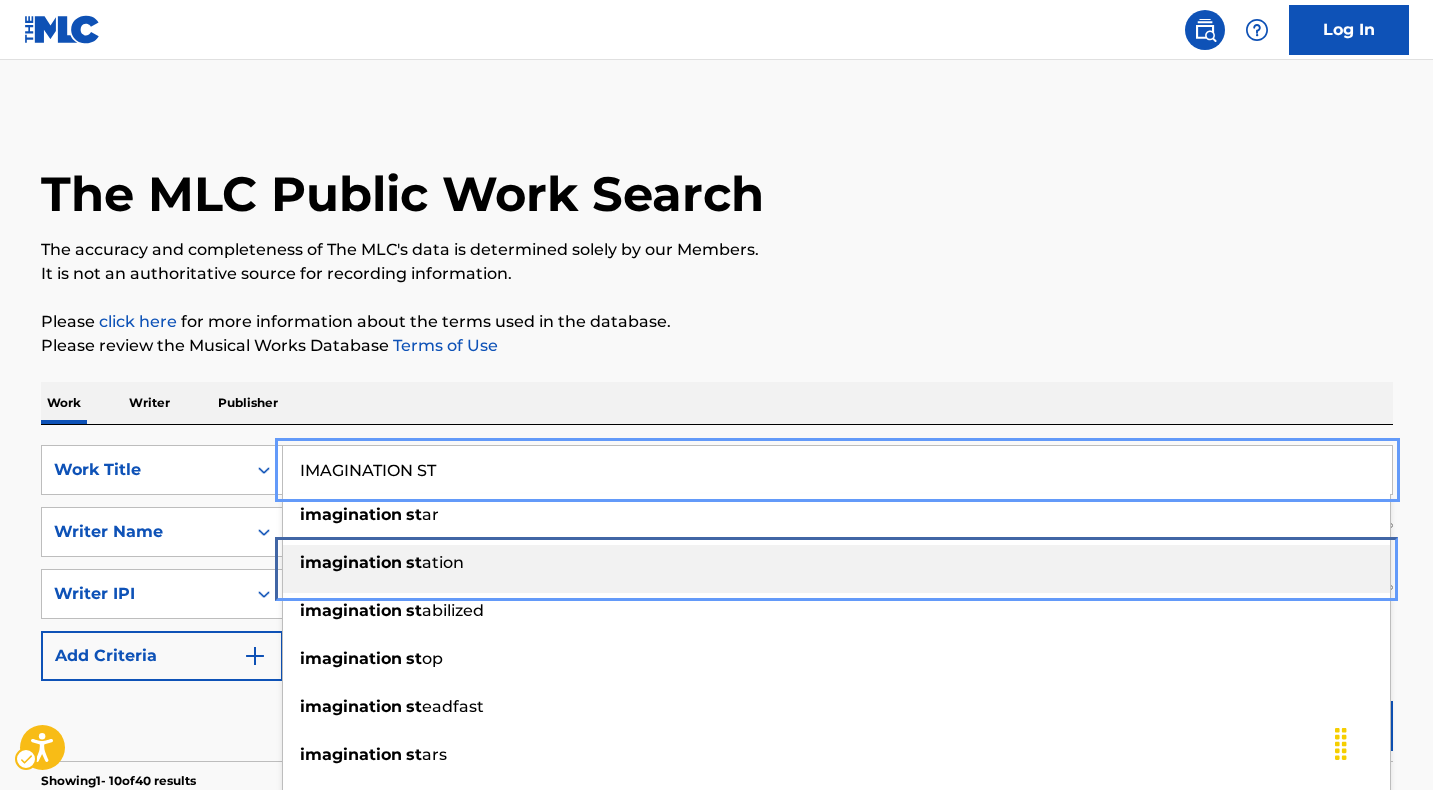 click on "imagination" at bounding box center (351, 562) 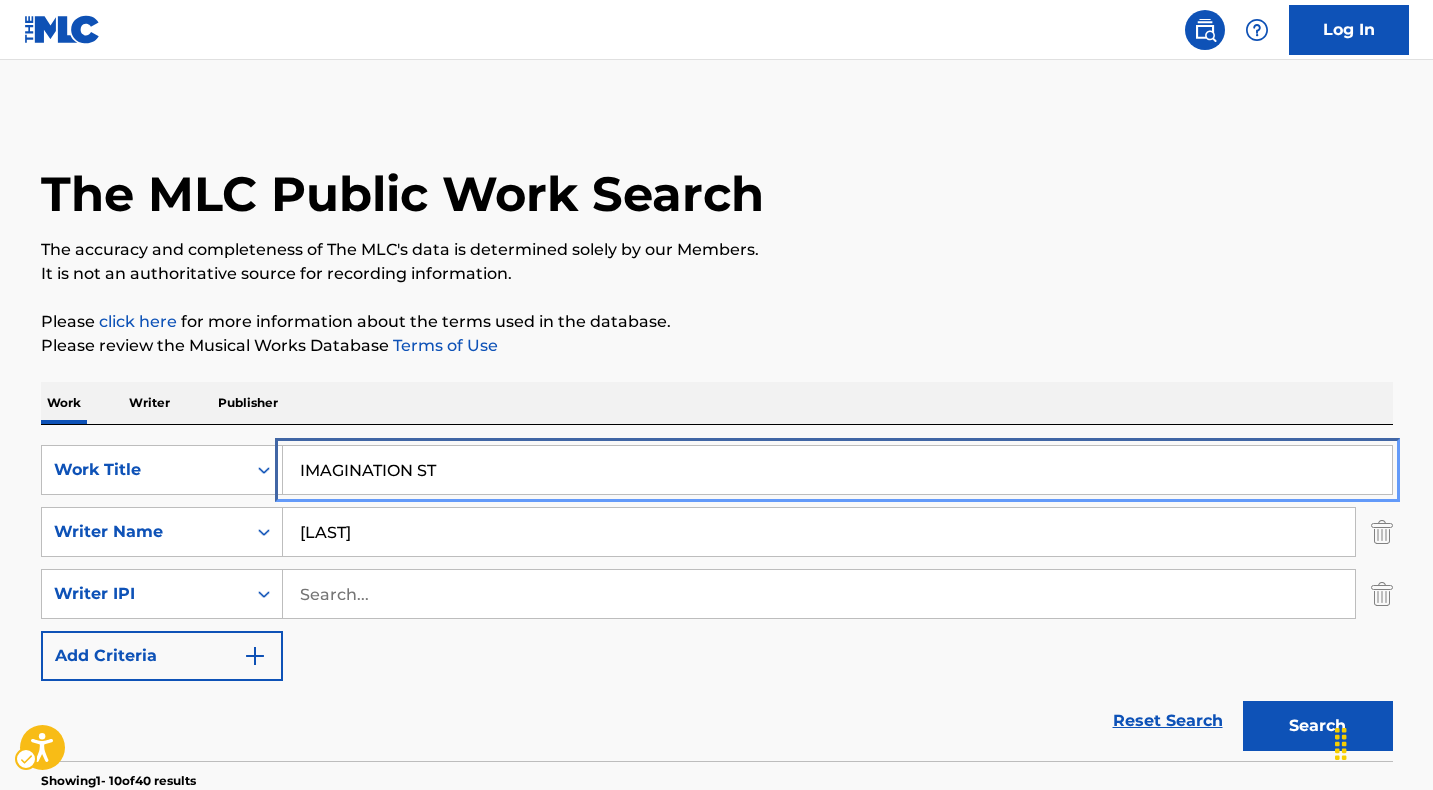 type on "imagination station" 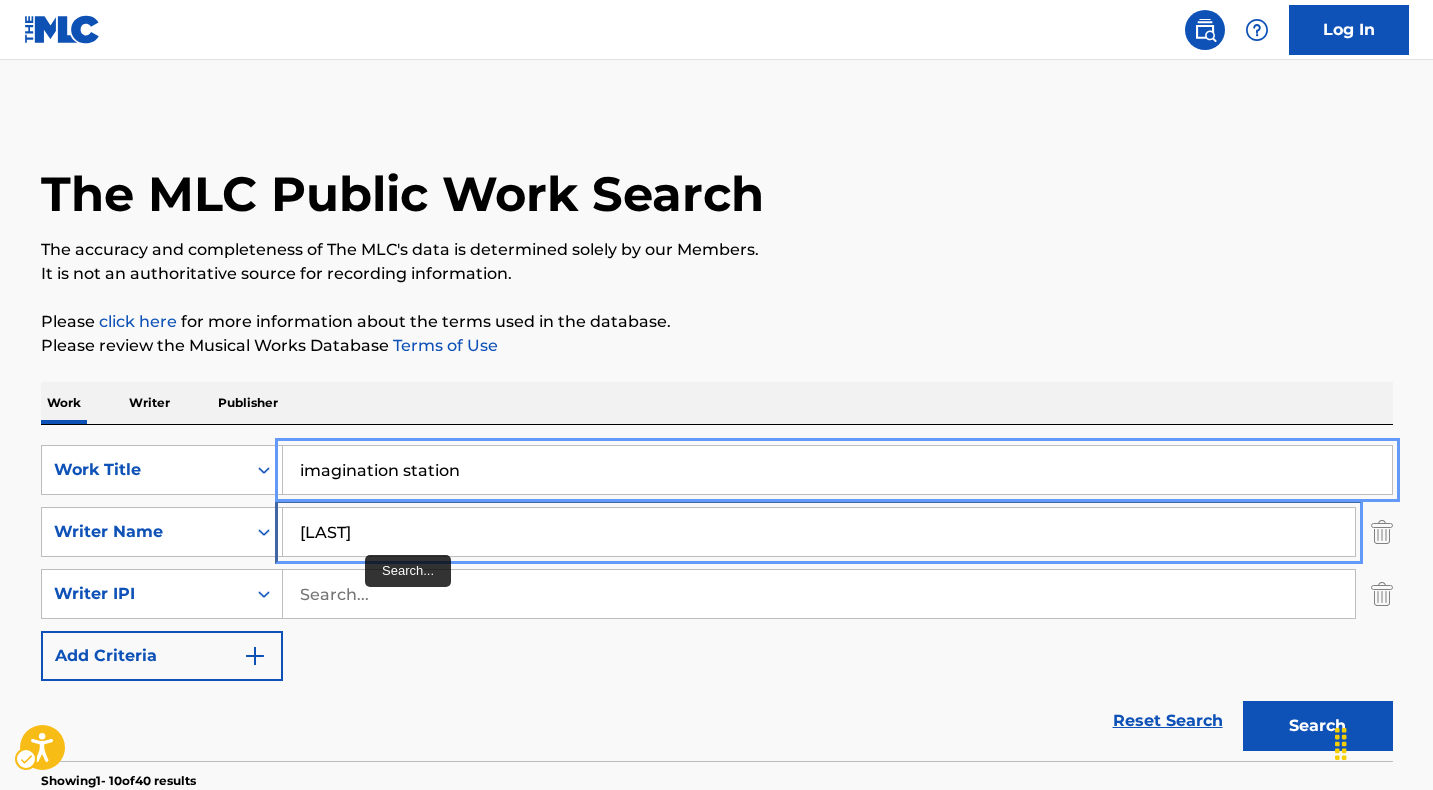 click on "[LAST]" at bounding box center [819, 532] 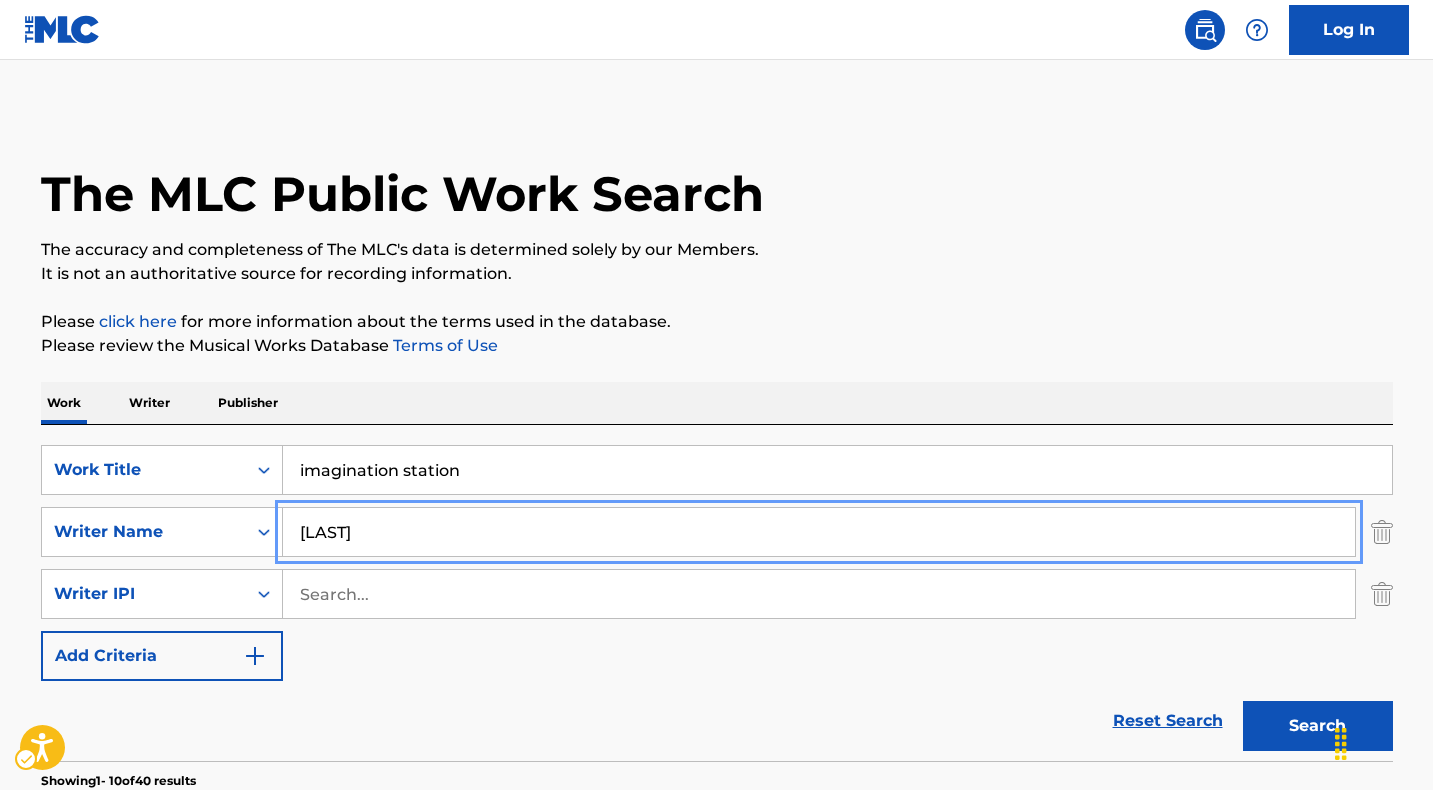 click on "[LAST]" at bounding box center [819, 532] 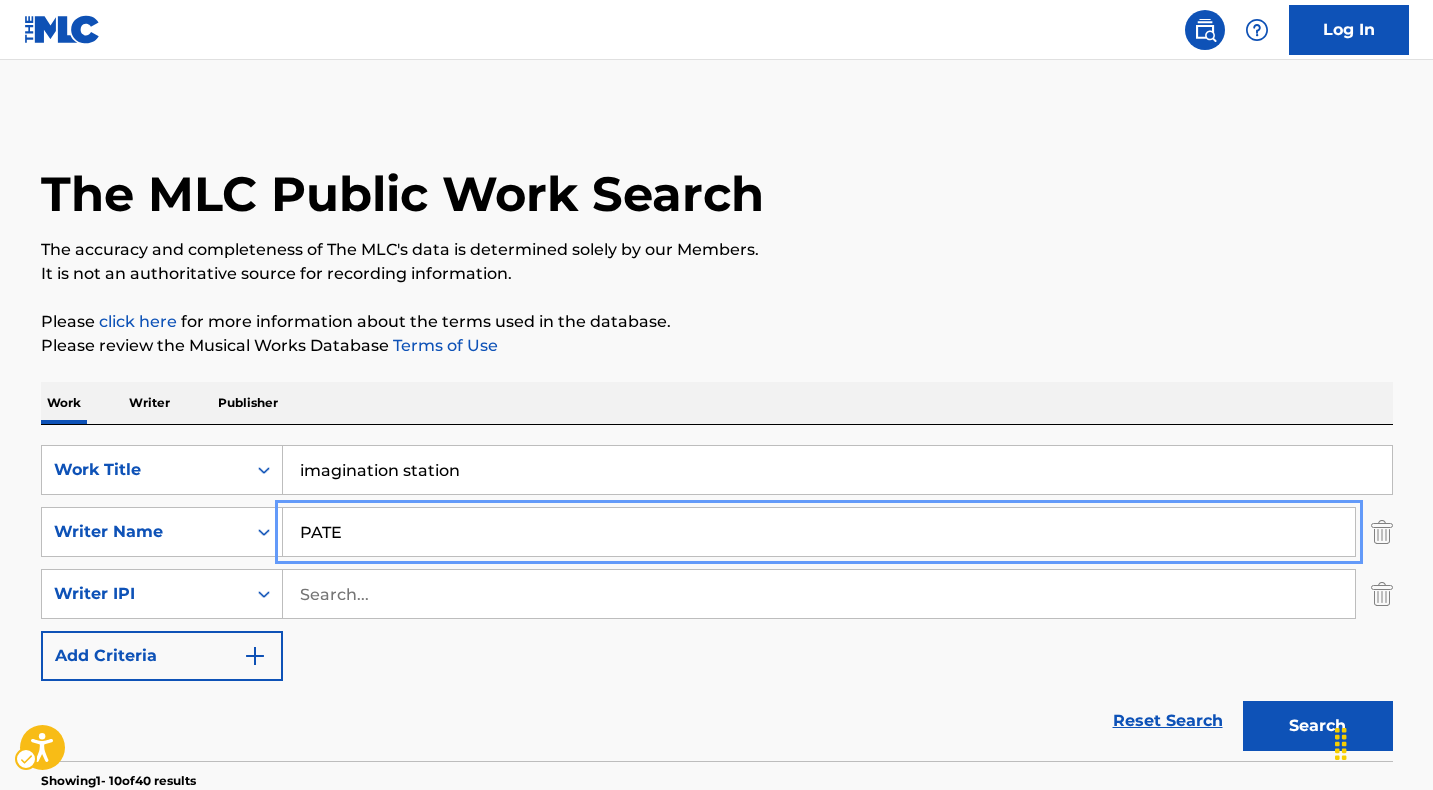 type on "PATE" 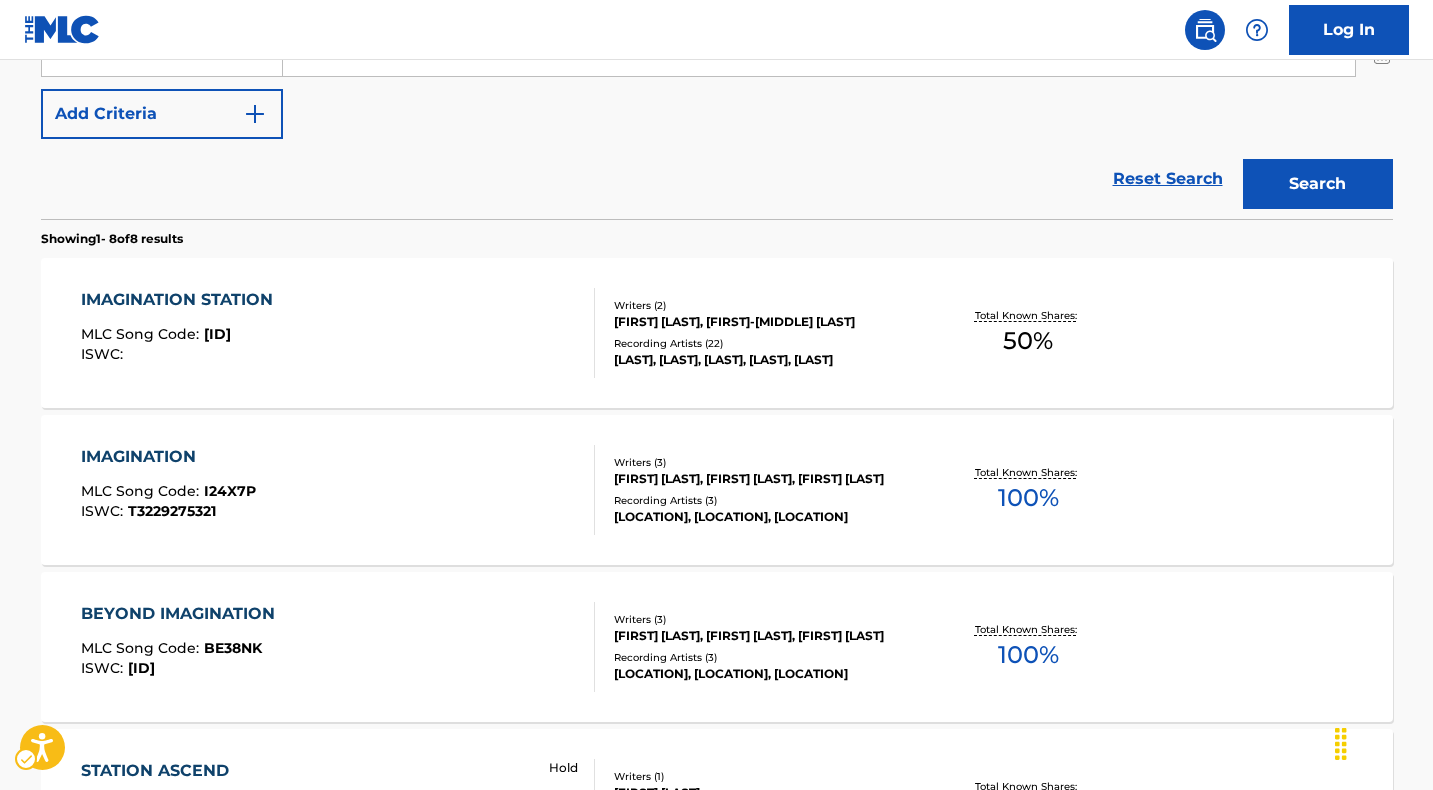 scroll, scrollTop: 602, scrollLeft: 0, axis: vertical 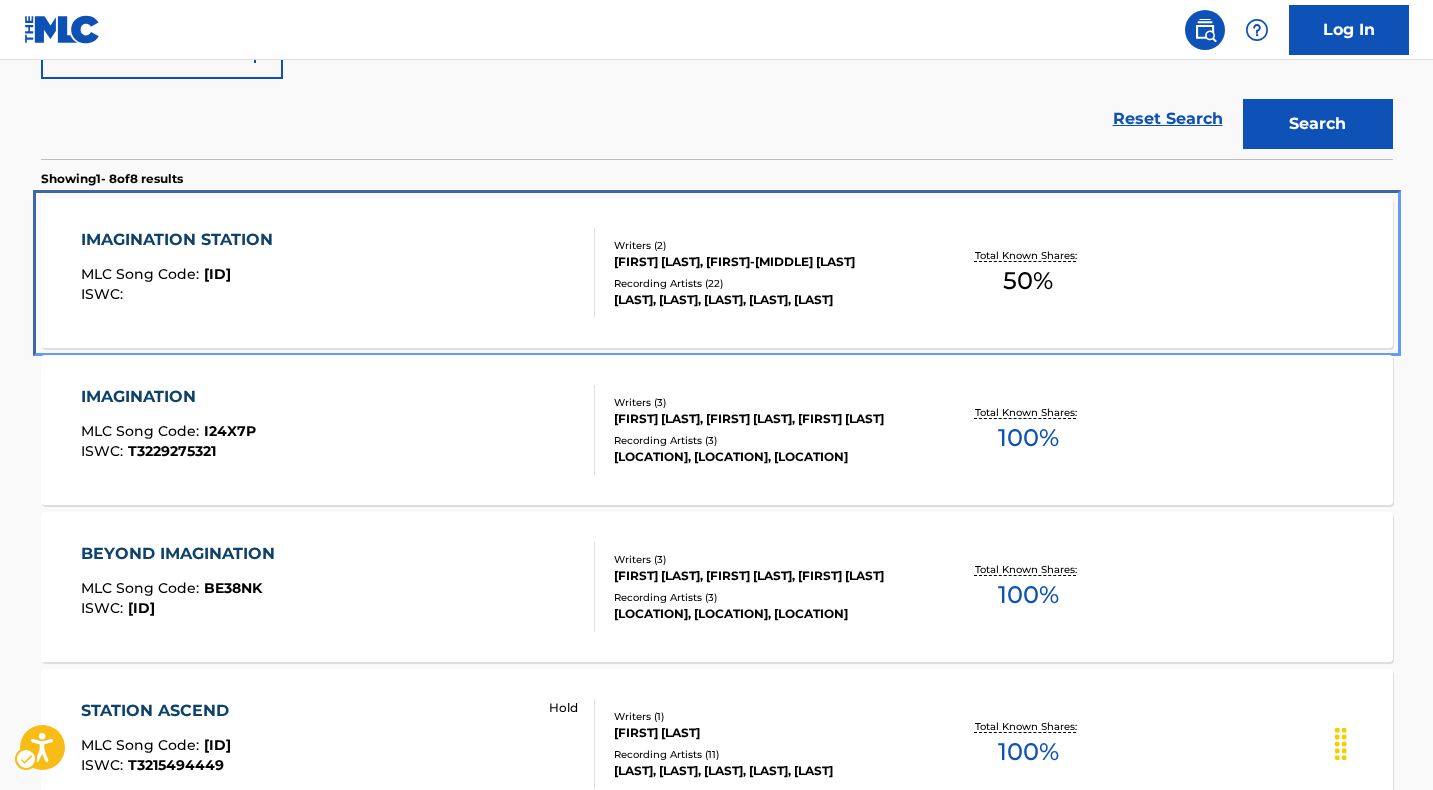 click on "IMAGINATION STATION" at bounding box center [182, 240] 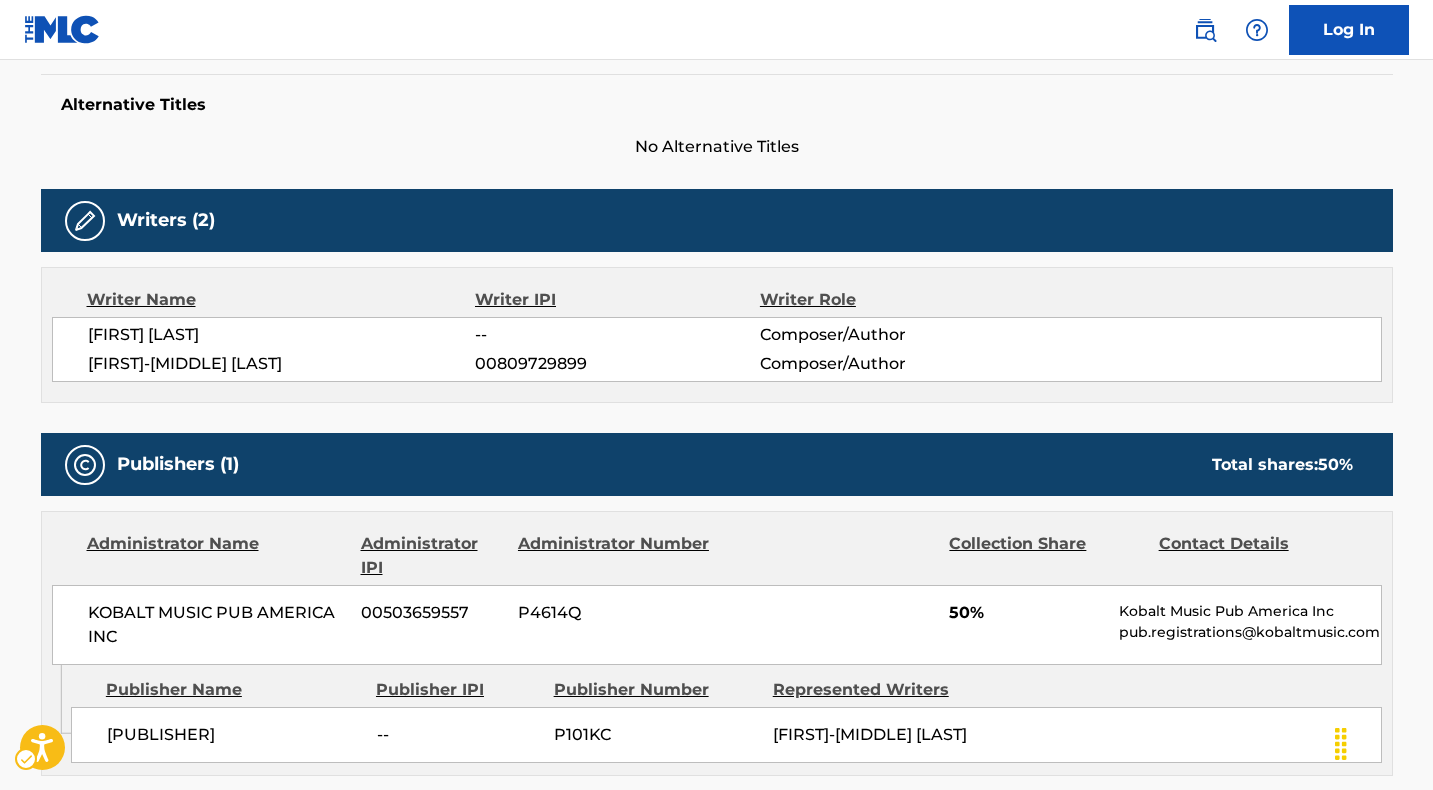 scroll, scrollTop: 0, scrollLeft: 0, axis: both 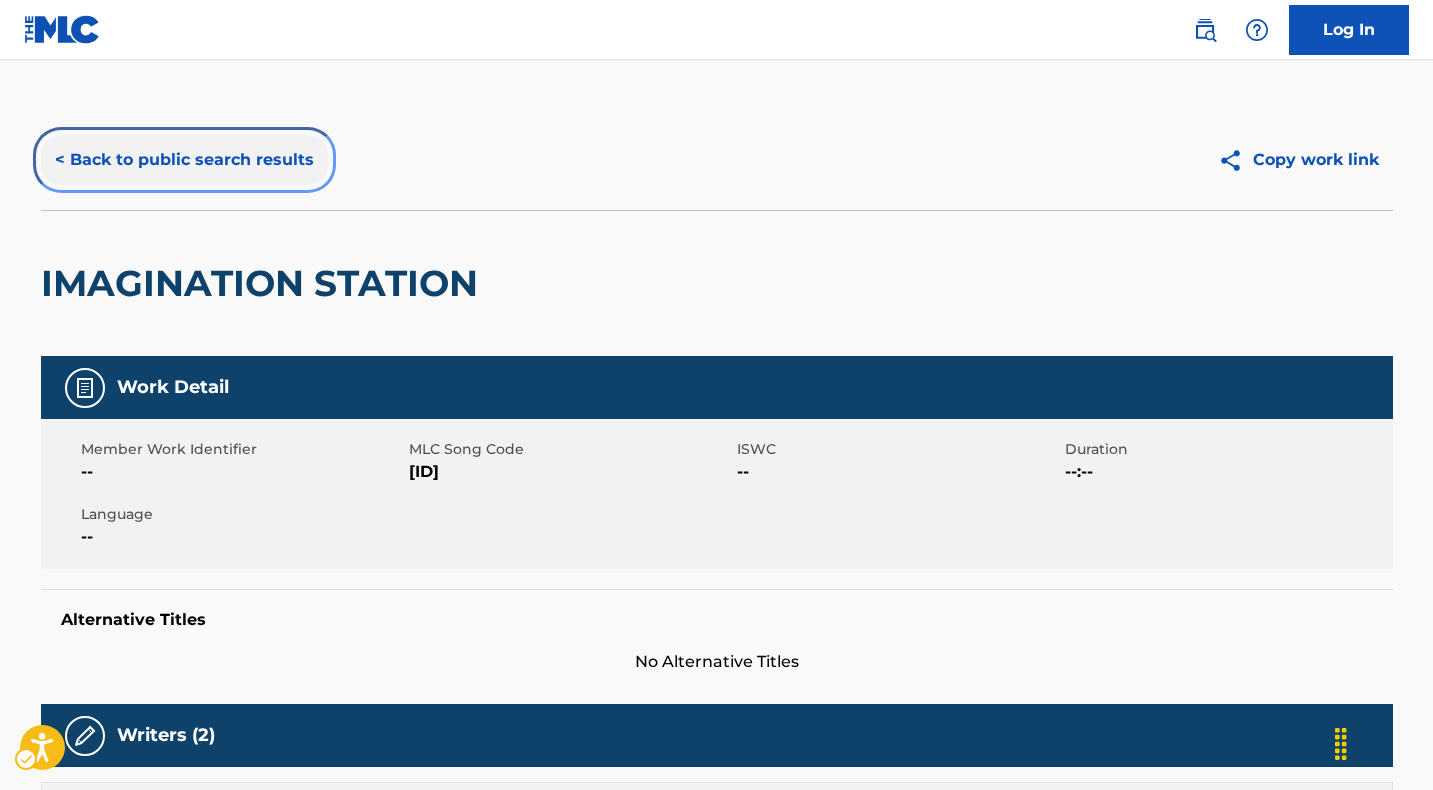 click on "< Back to public search results" at bounding box center (184, 160) 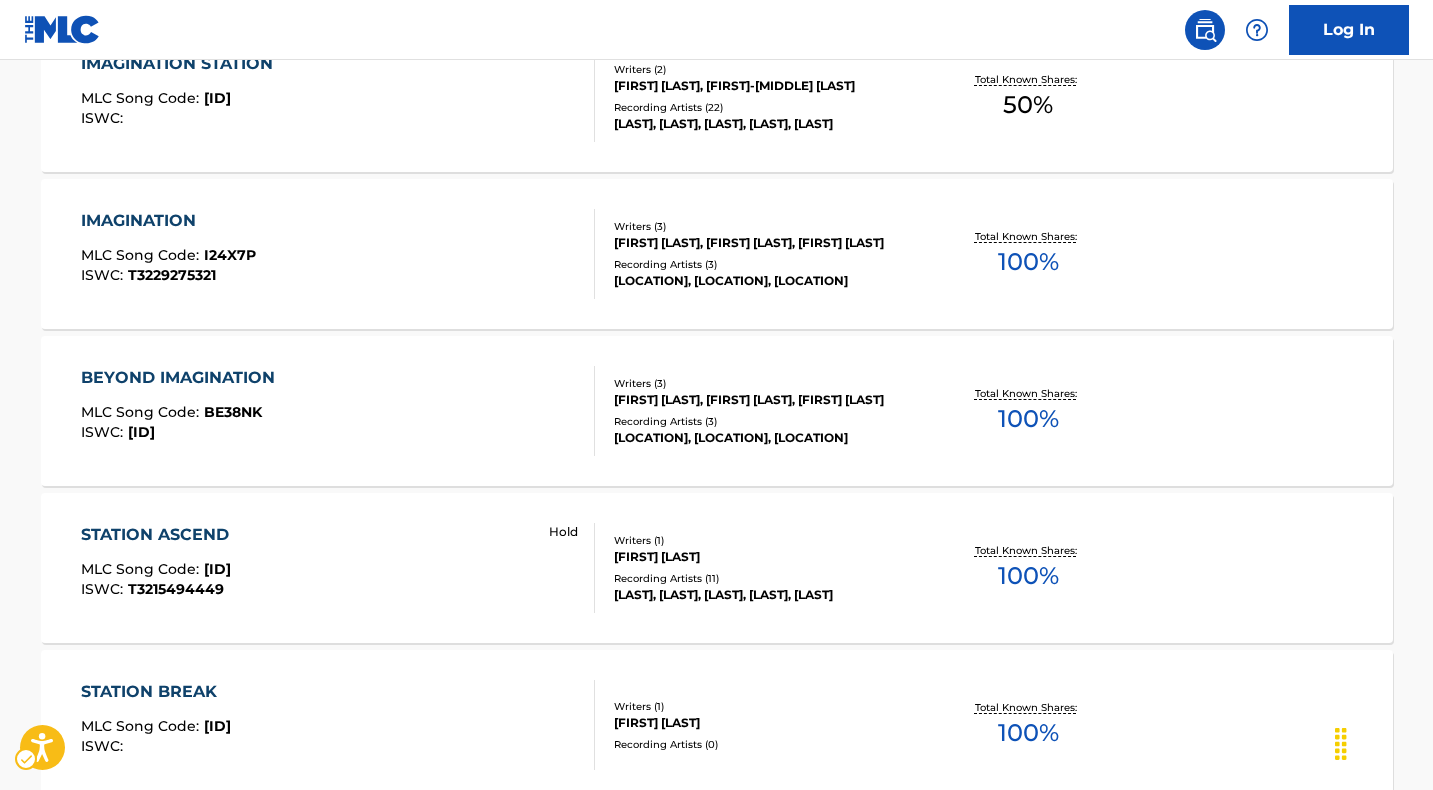 scroll, scrollTop: 0, scrollLeft: 0, axis: both 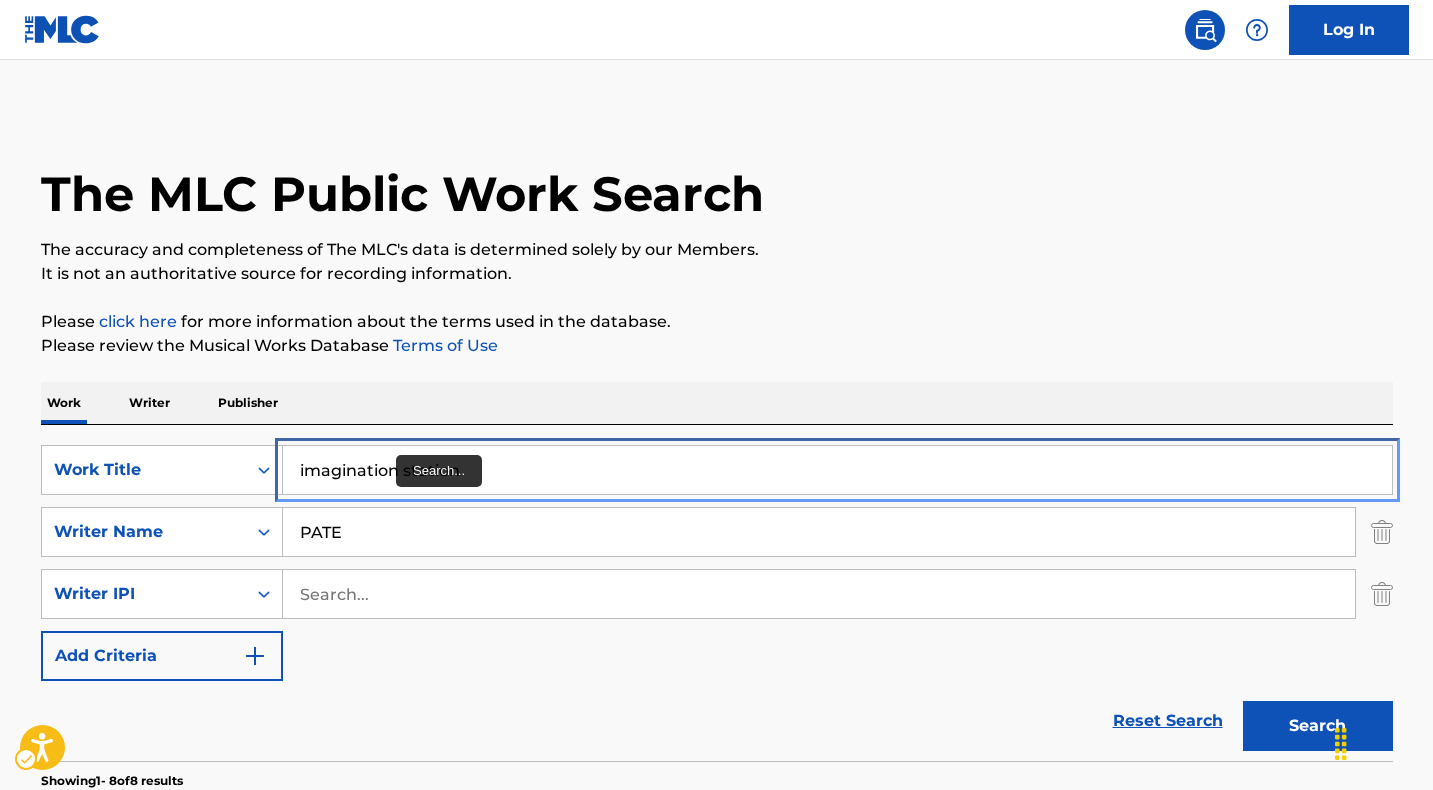 click on "imagination station" at bounding box center (837, 470) 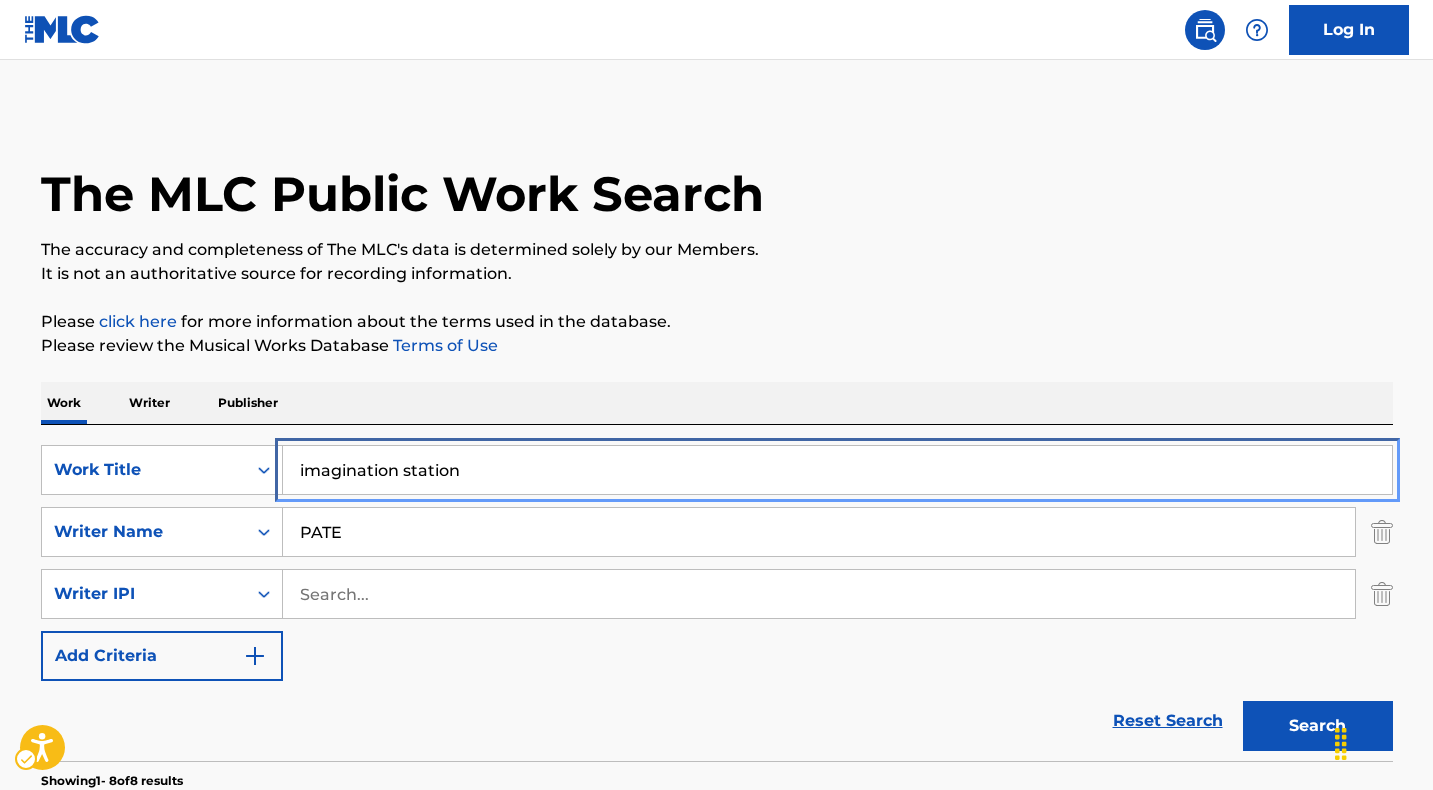 click on "imagination station" at bounding box center (837, 470) 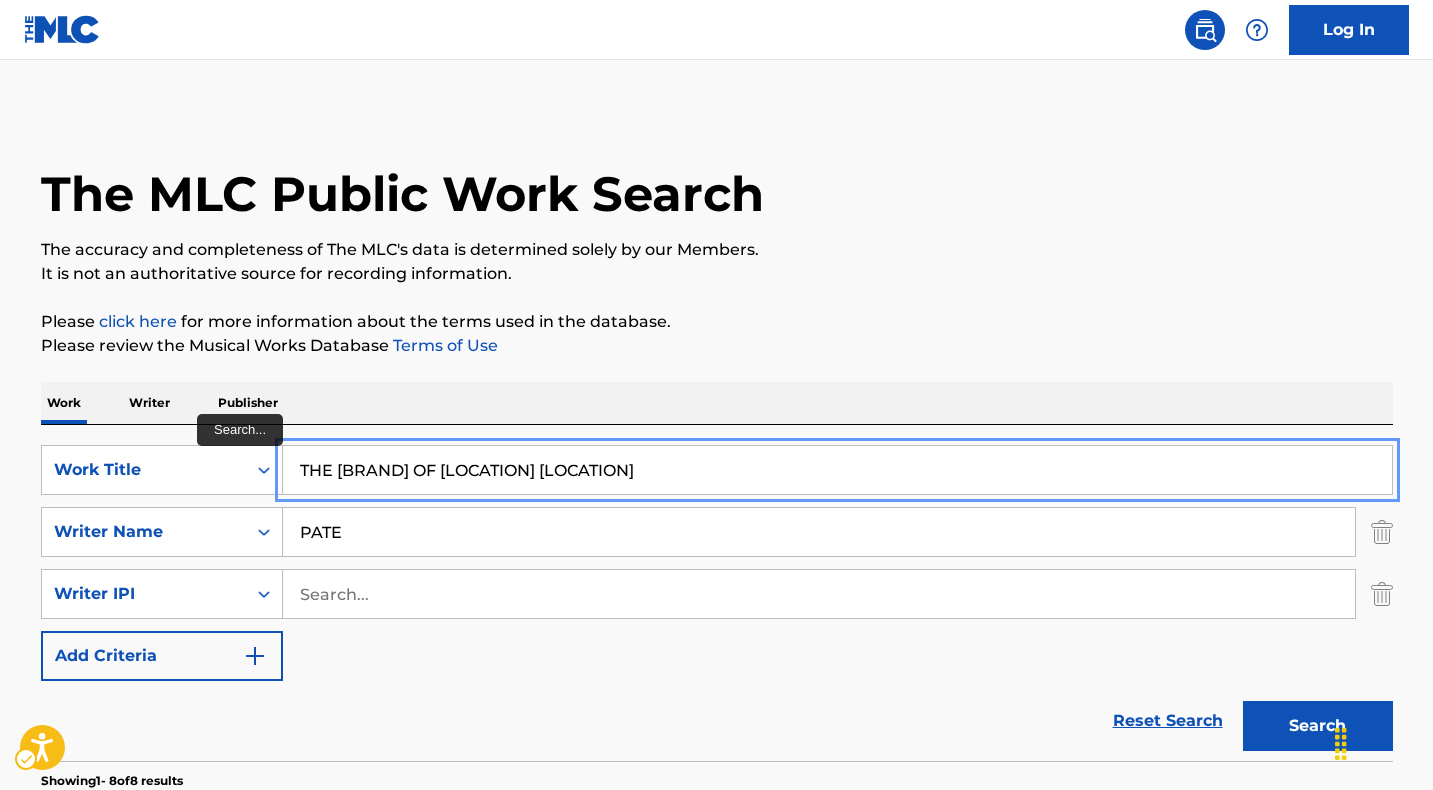 type on "THE [BRAND] OF [LOCATION] [LOCATION]" 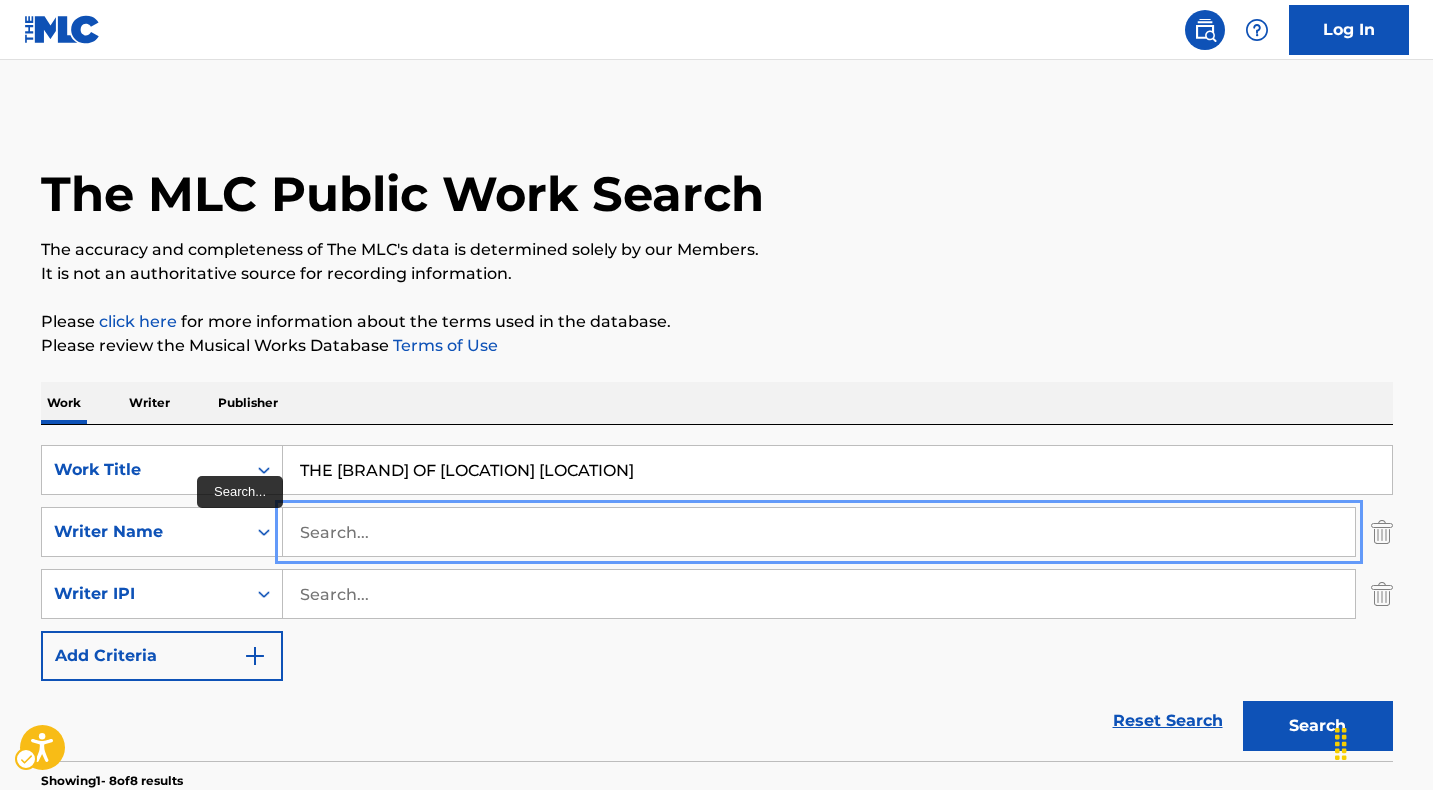 type 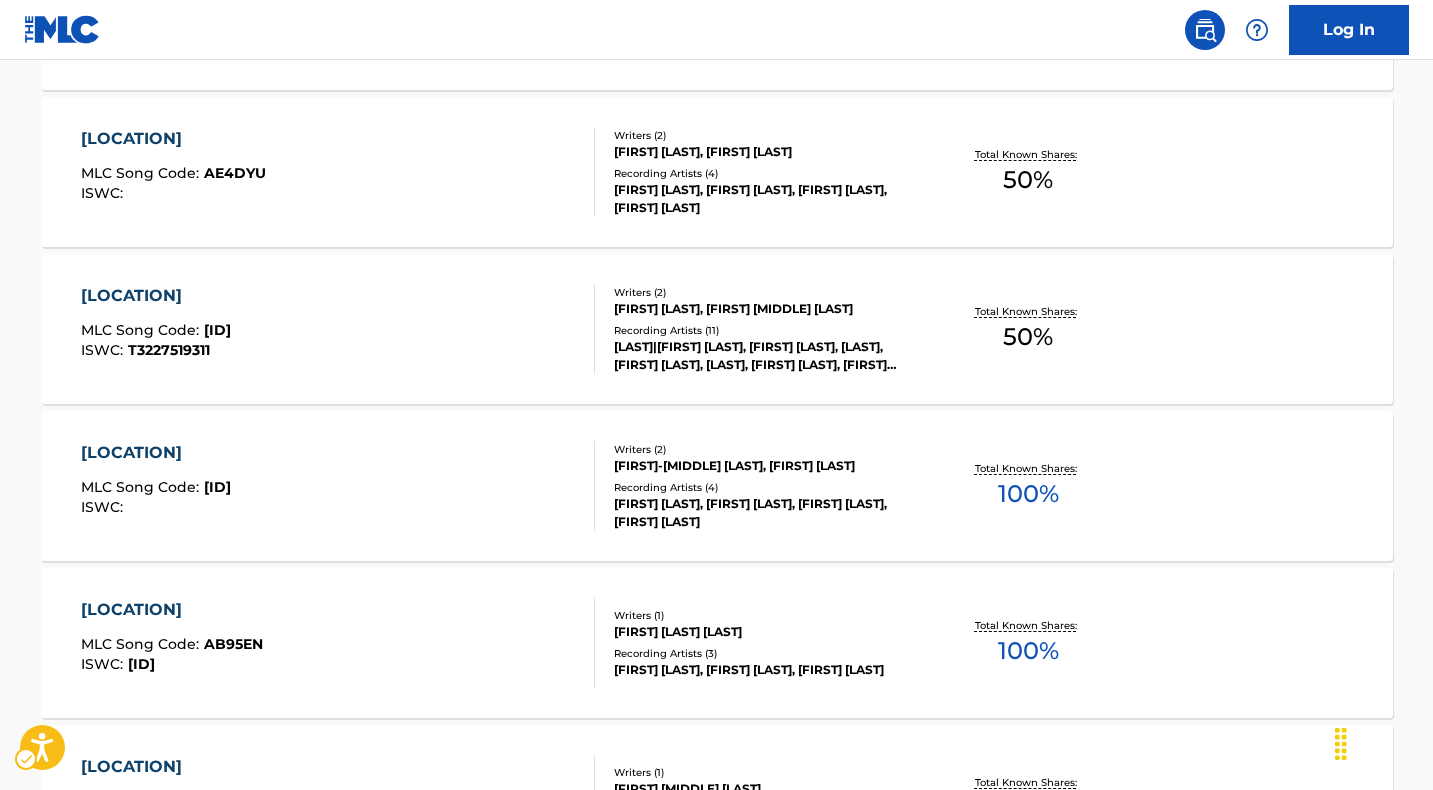 scroll, scrollTop: 0, scrollLeft: 0, axis: both 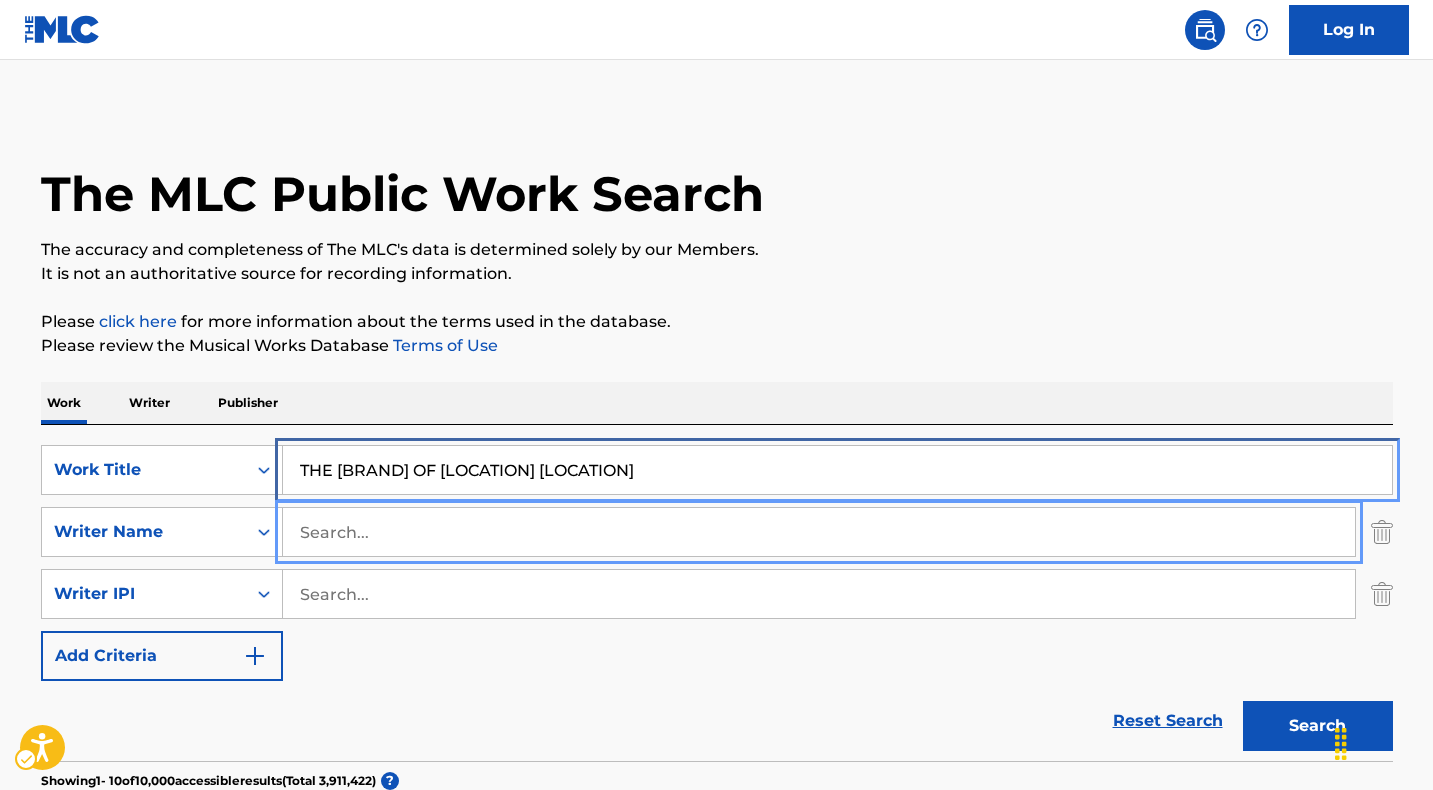 click on "THE [BRAND] OF [LOCATION] [LOCATION]" at bounding box center (837, 470) 